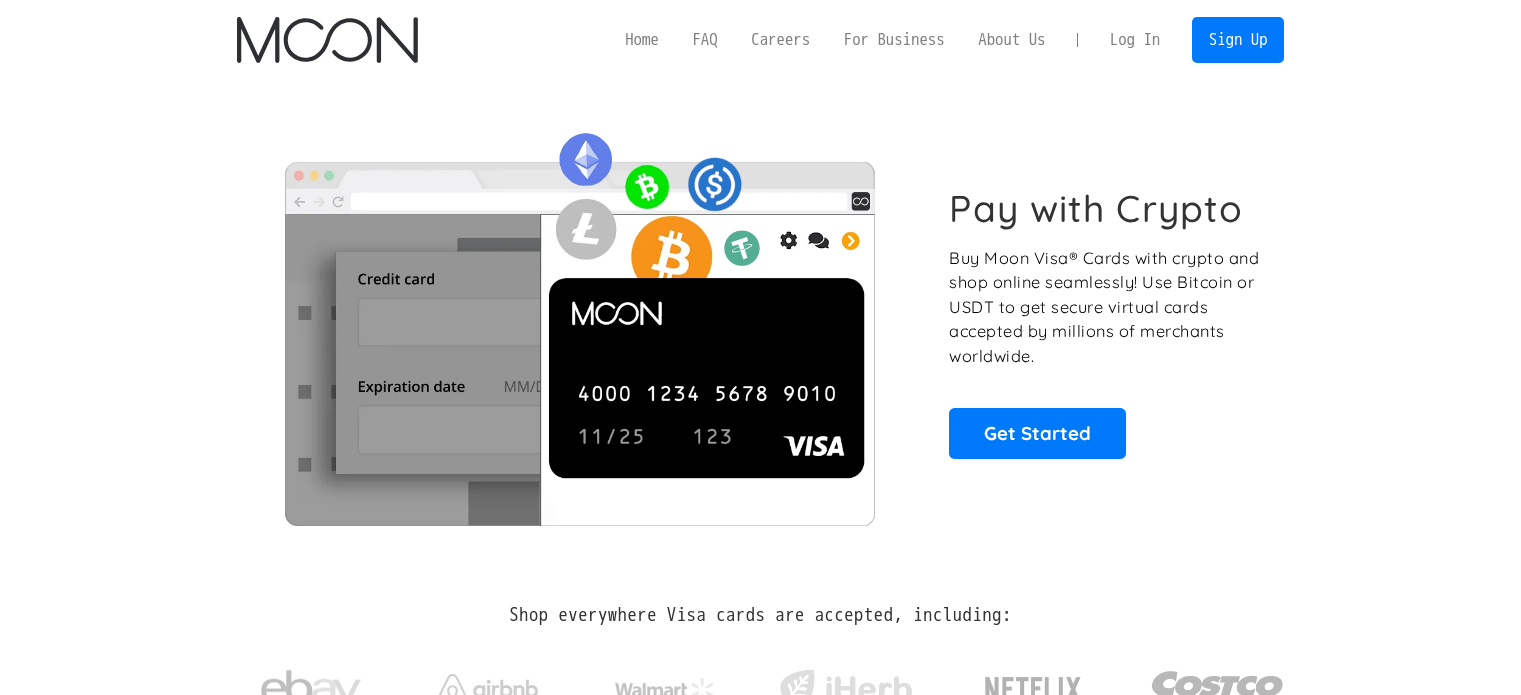scroll, scrollTop: 0, scrollLeft: 0, axis: both 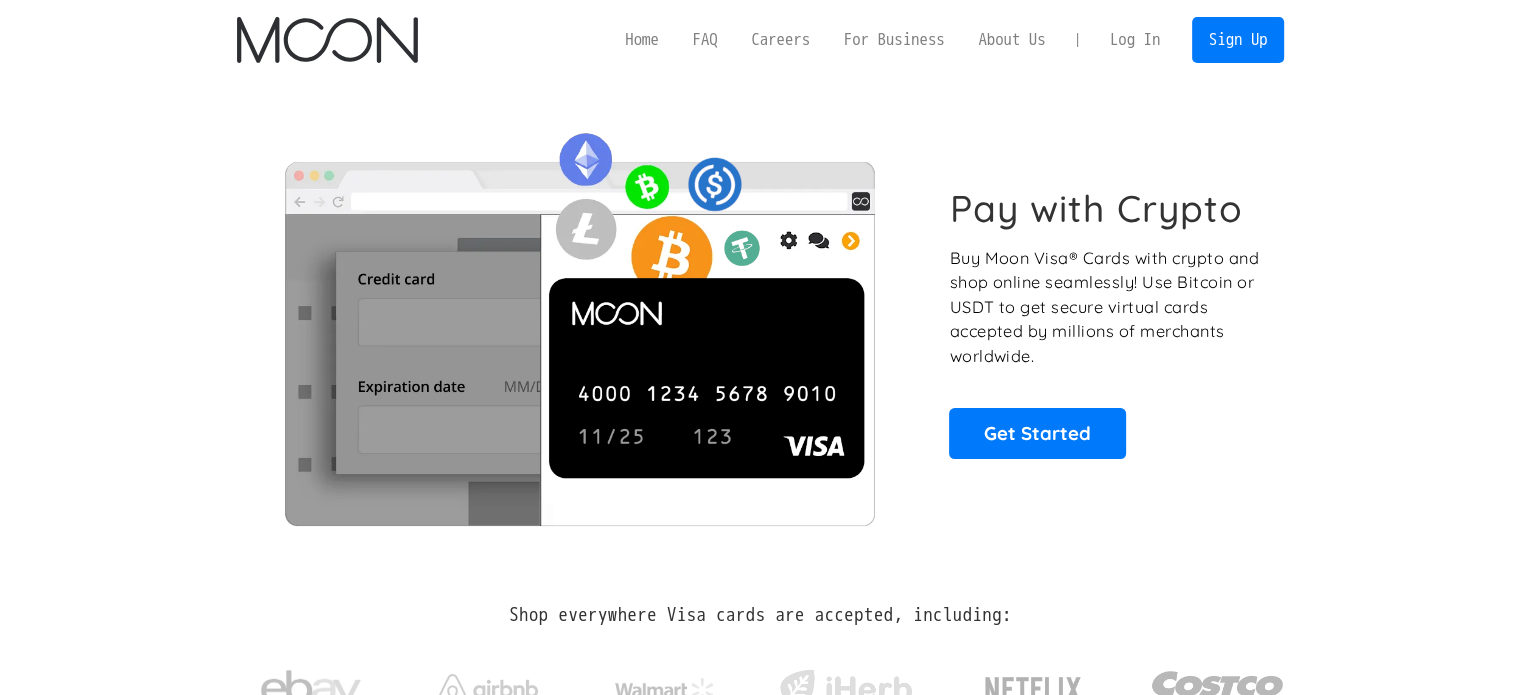 click on "Log In" at bounding box center (1135, 40) 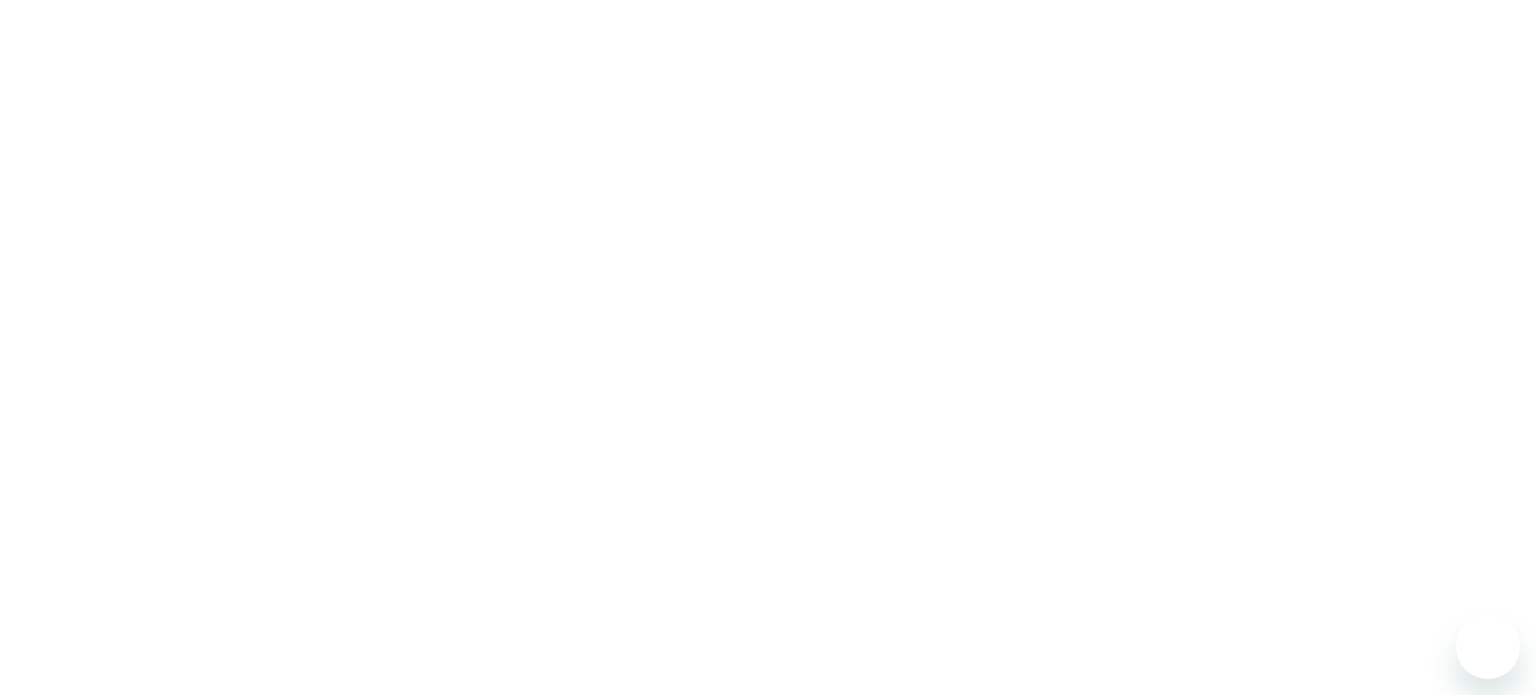 scroll, scrollTop: 0, scrollLeft: 0, axis: both 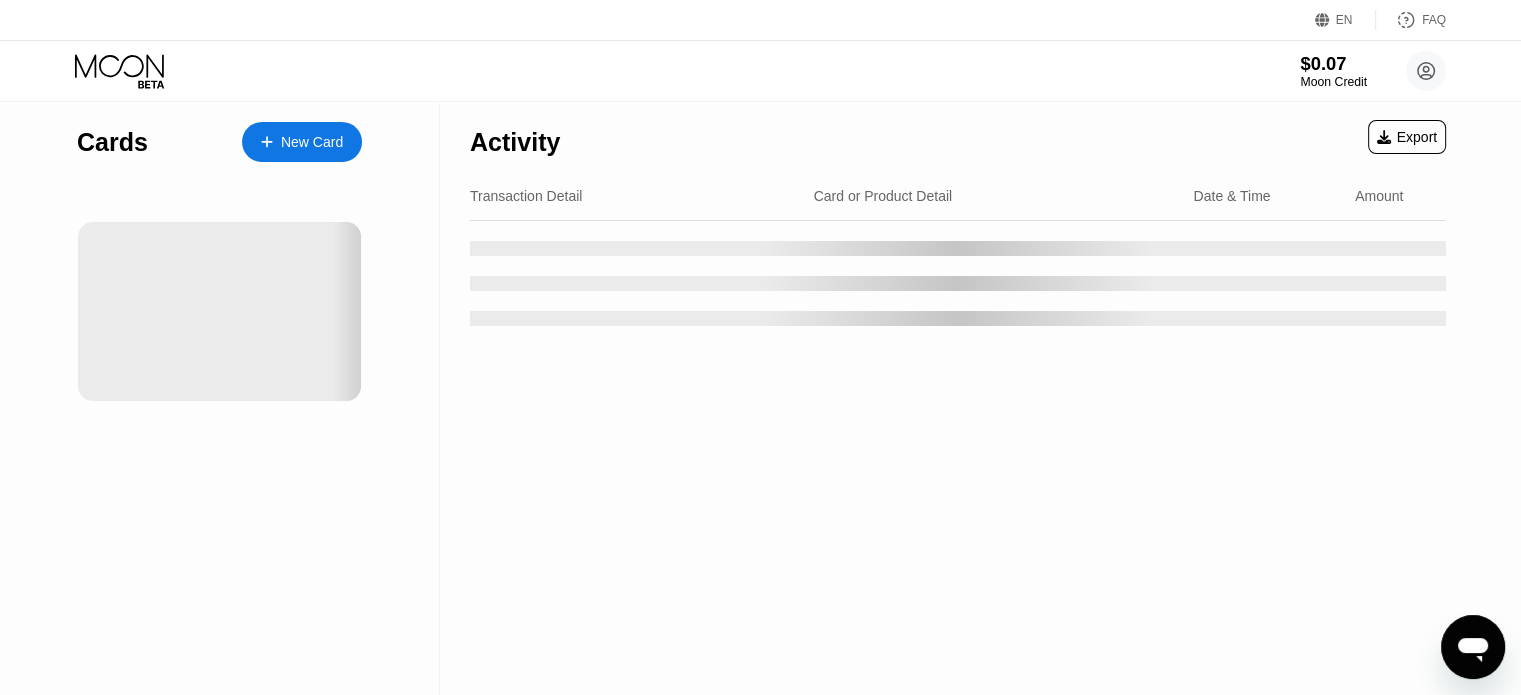 click on "$0.07" at bounding box center (1333, 63) 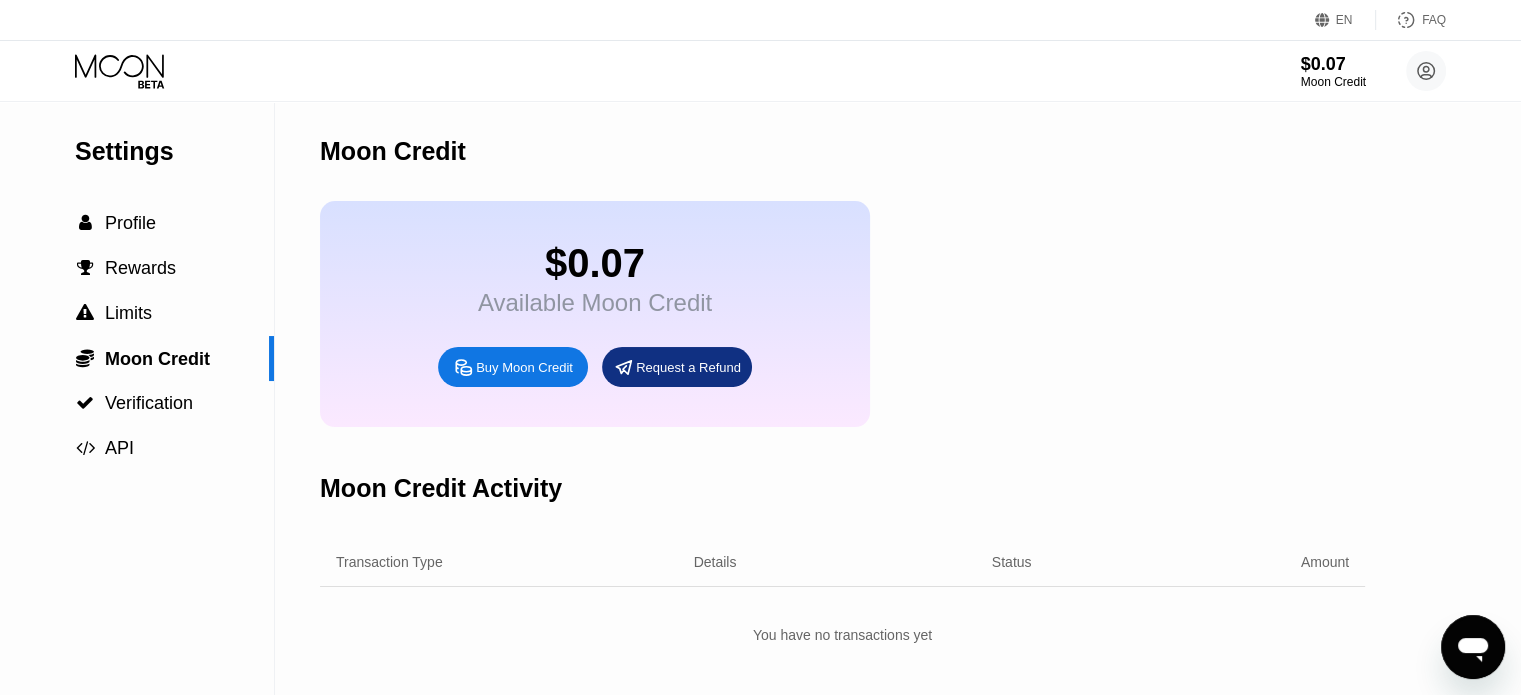 click on "Buy Moon Credit" at bounding box center (513, 367) 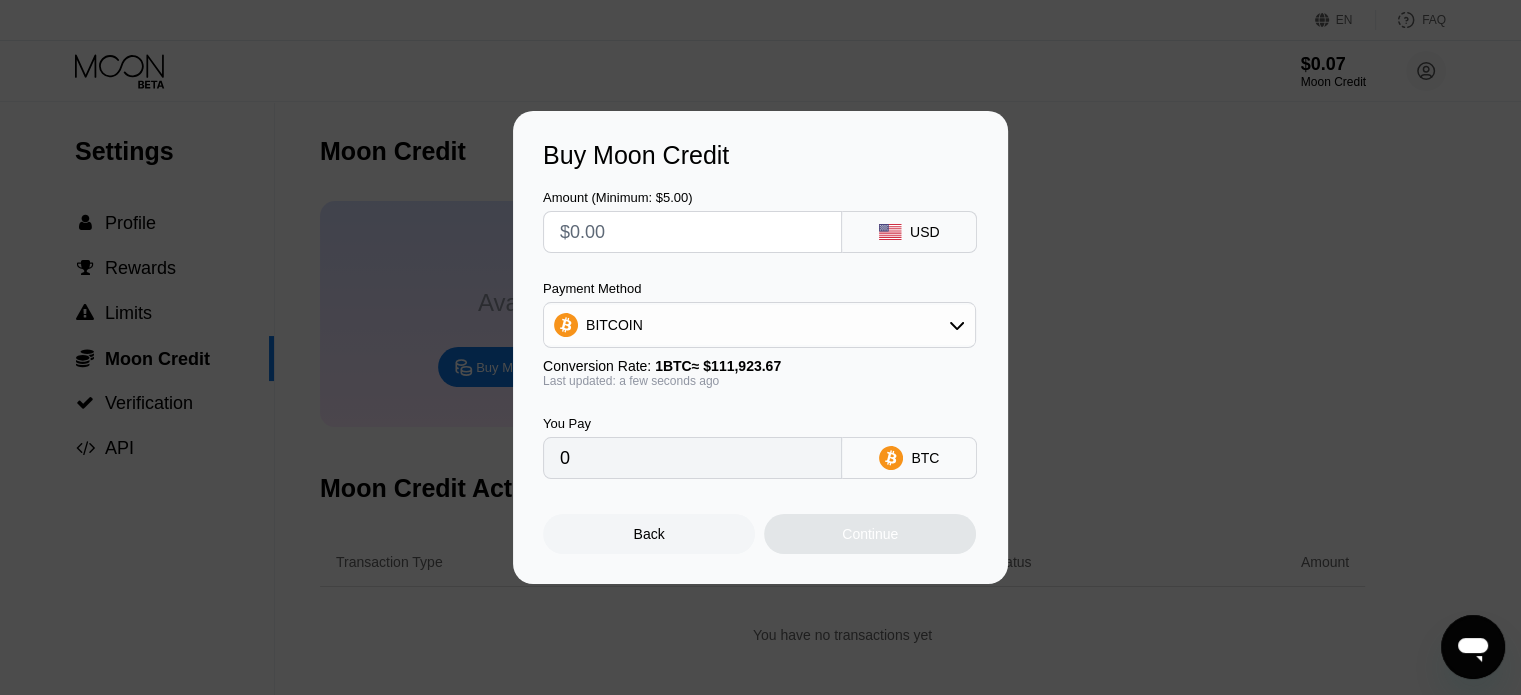 click at bounding box center [692, 232] 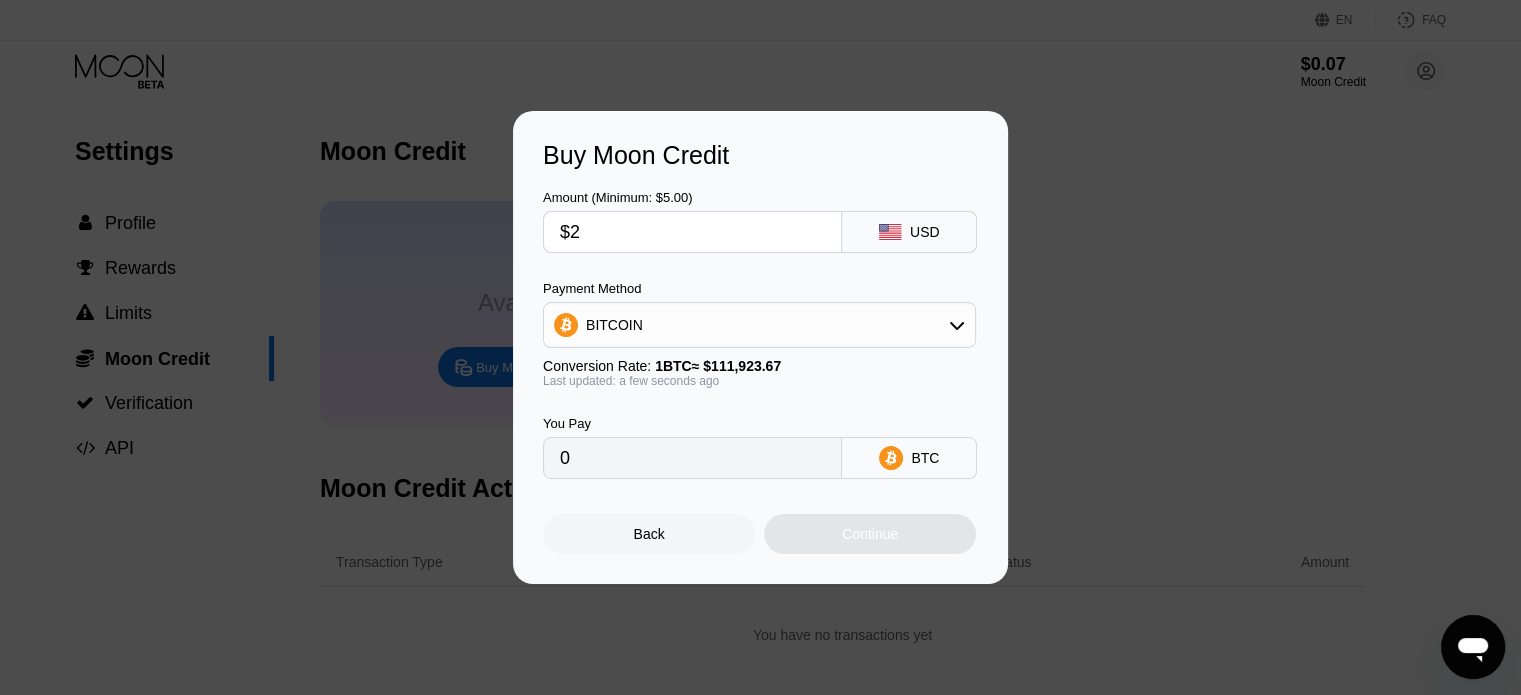 type on "0.00001787" 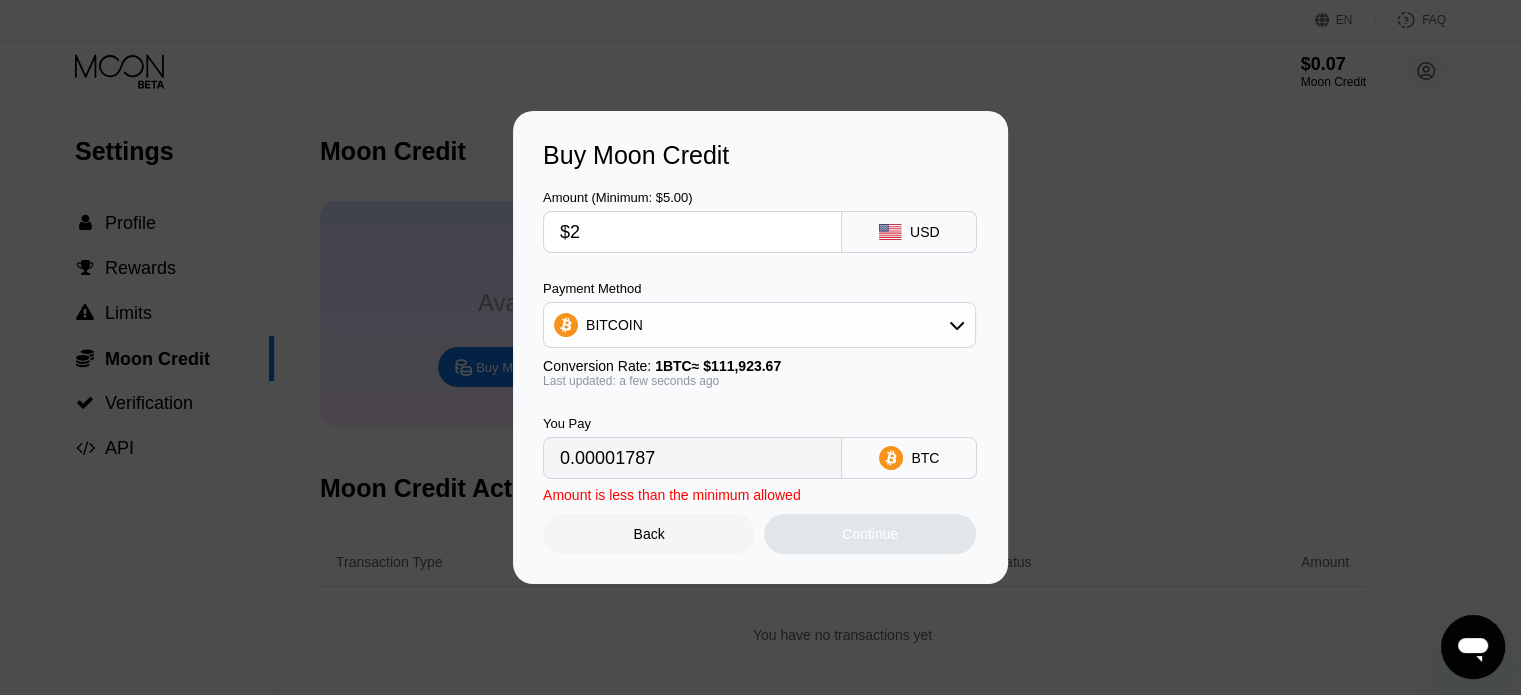 type on "$22" 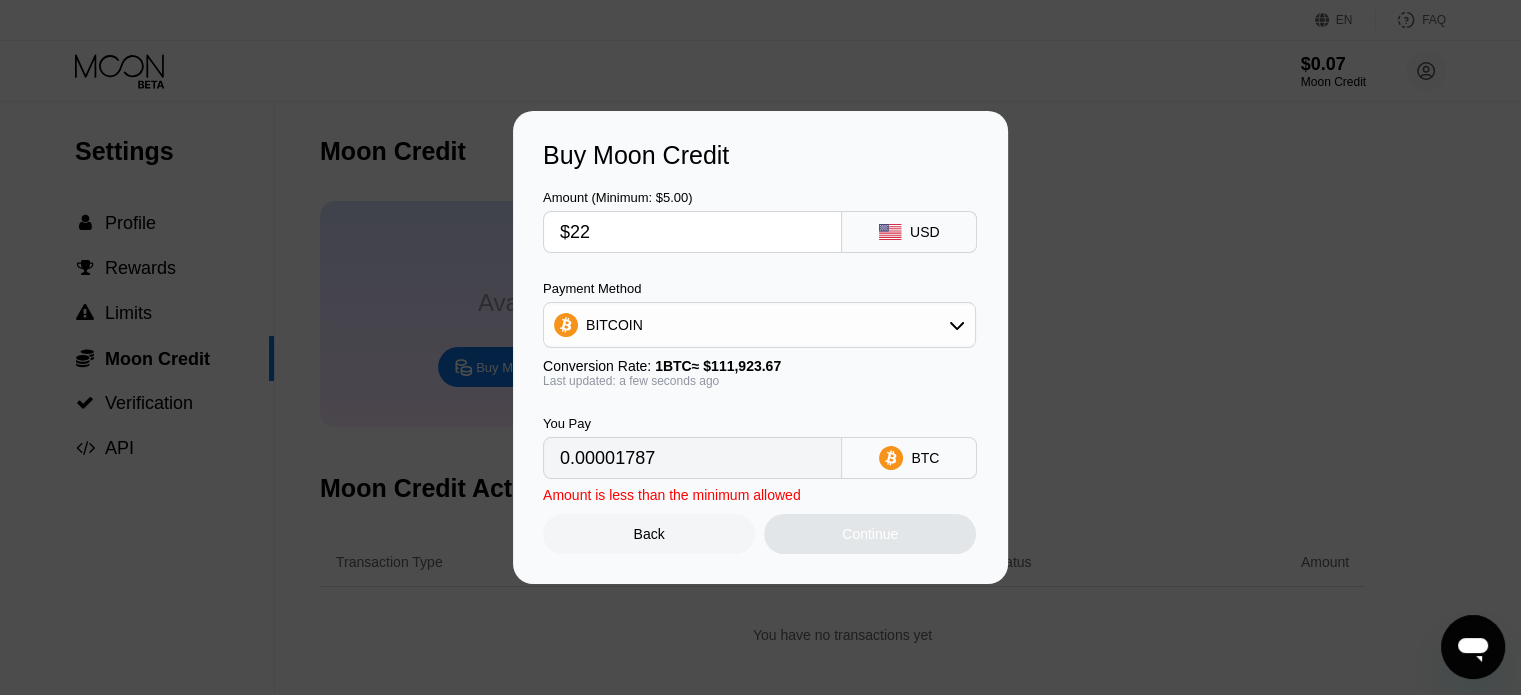 type on "0.00019657" 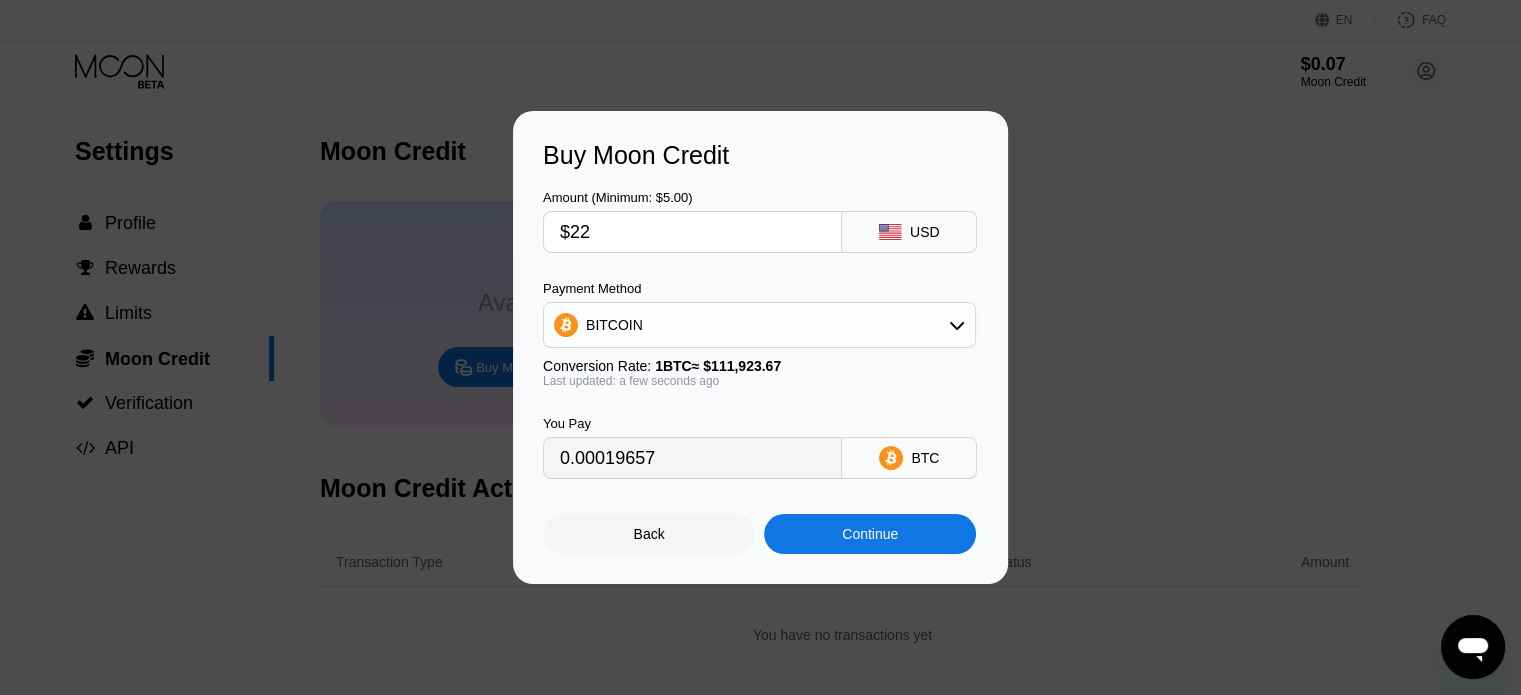 click on "$22" at bounding box center [692, 232] 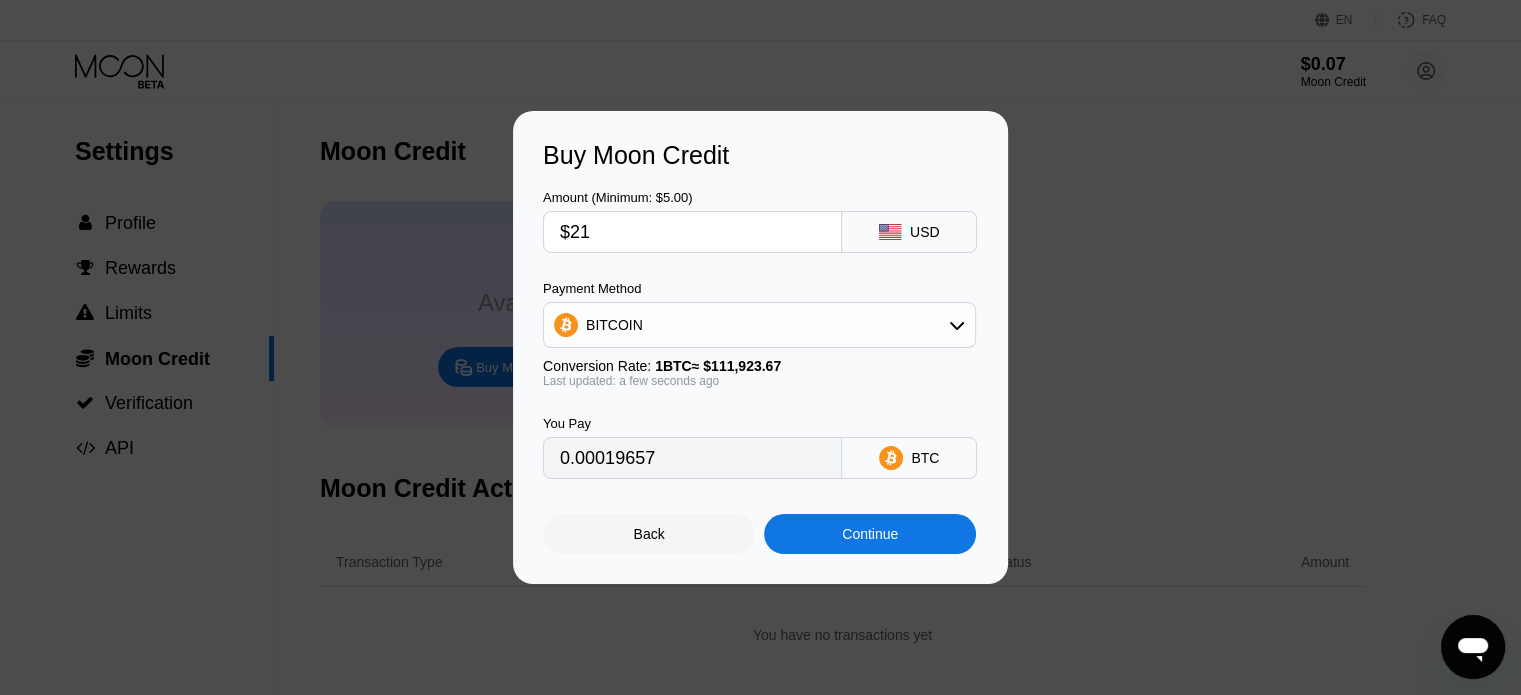 type on "0.00018763" 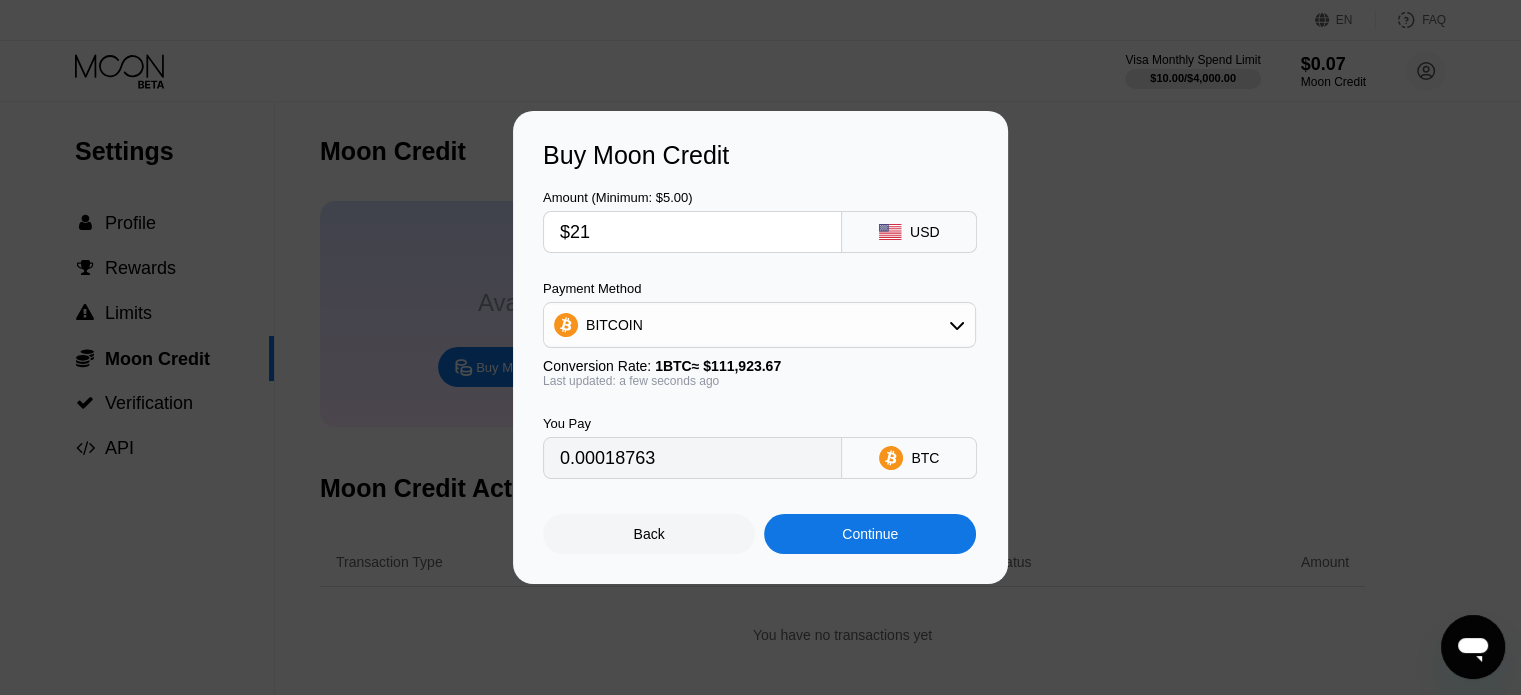 type on "$21" 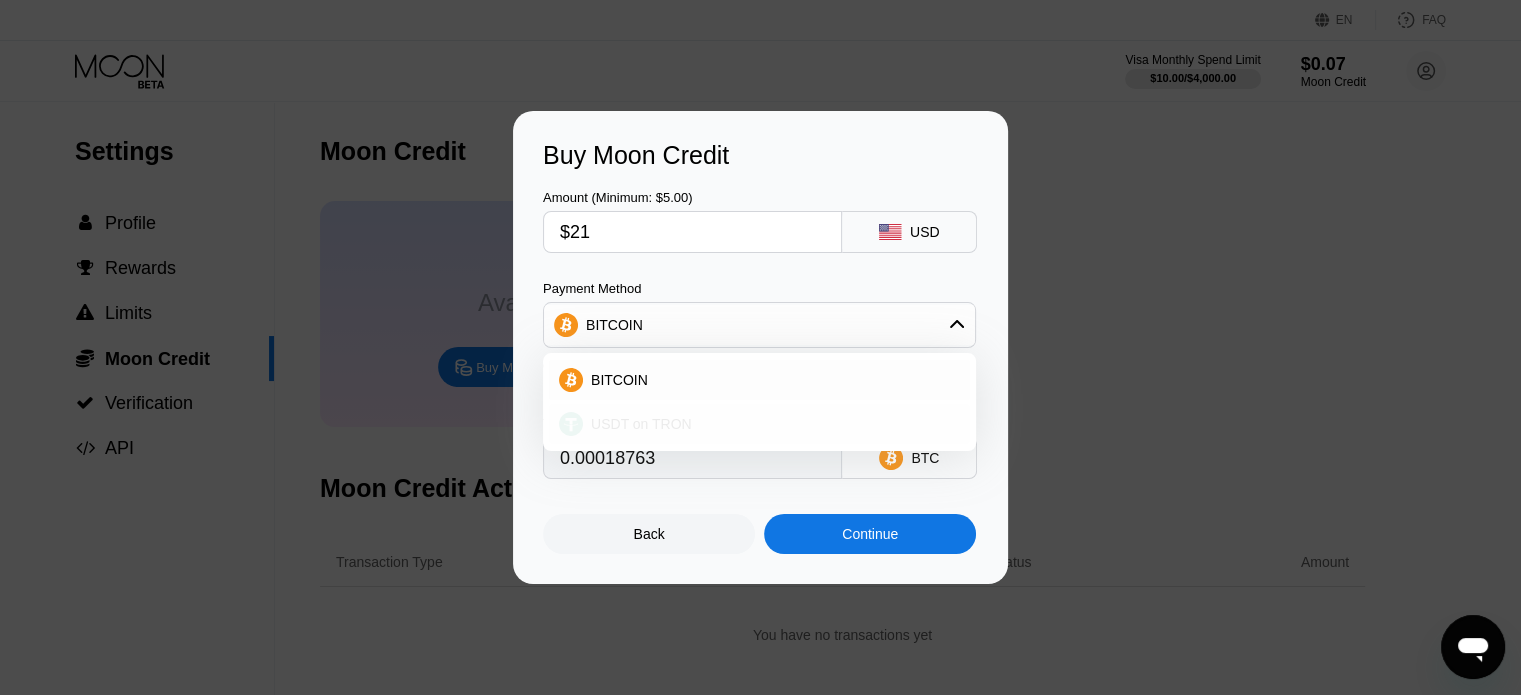 click on "USDT on TRON" at bounding box center (641, 424) 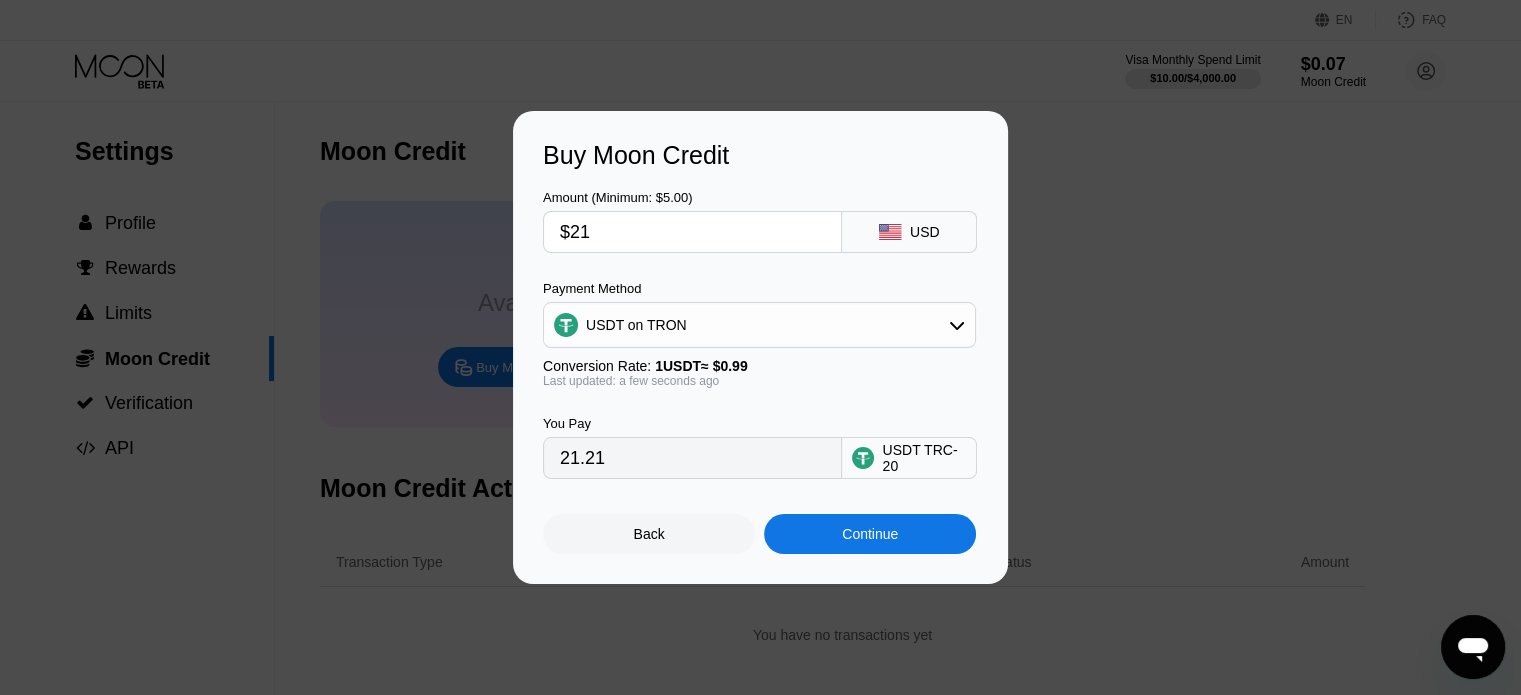 click on "Back" at bounding box center [649, 534] 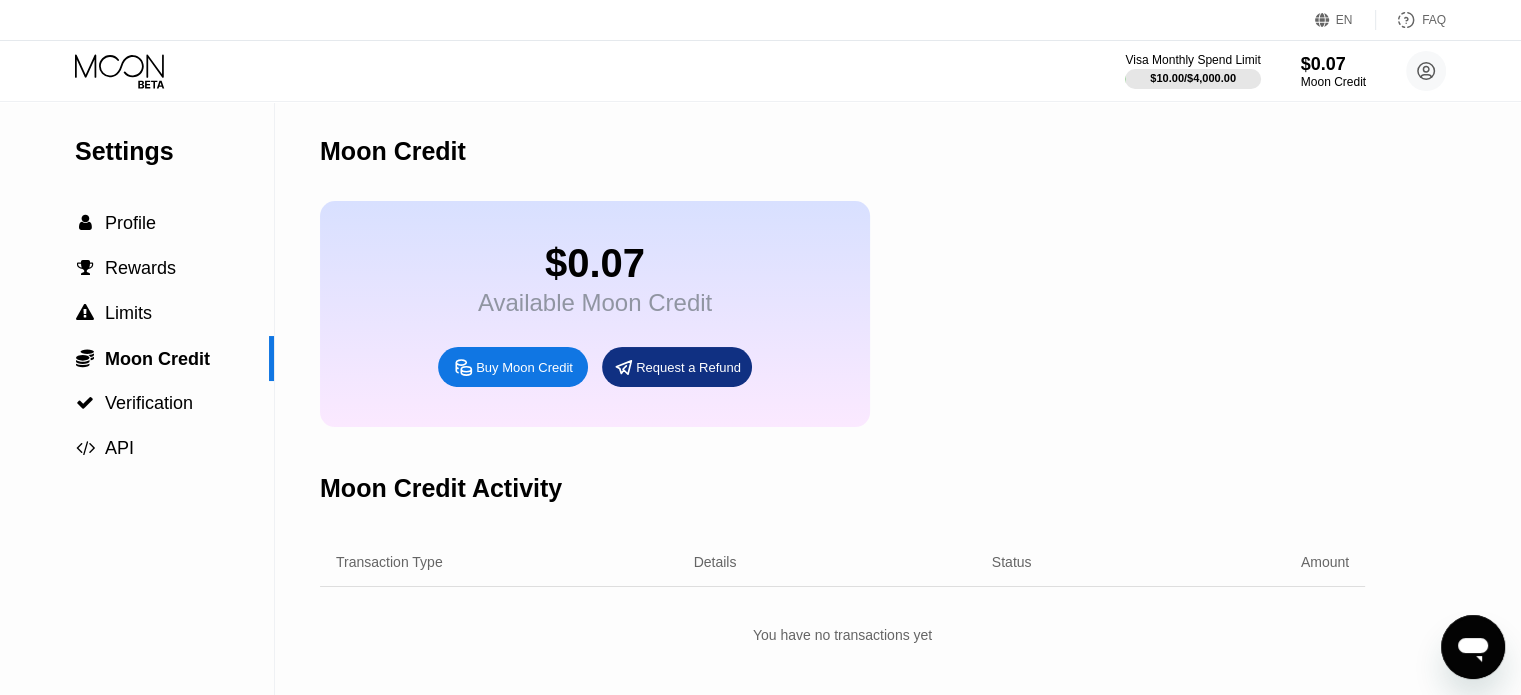 click 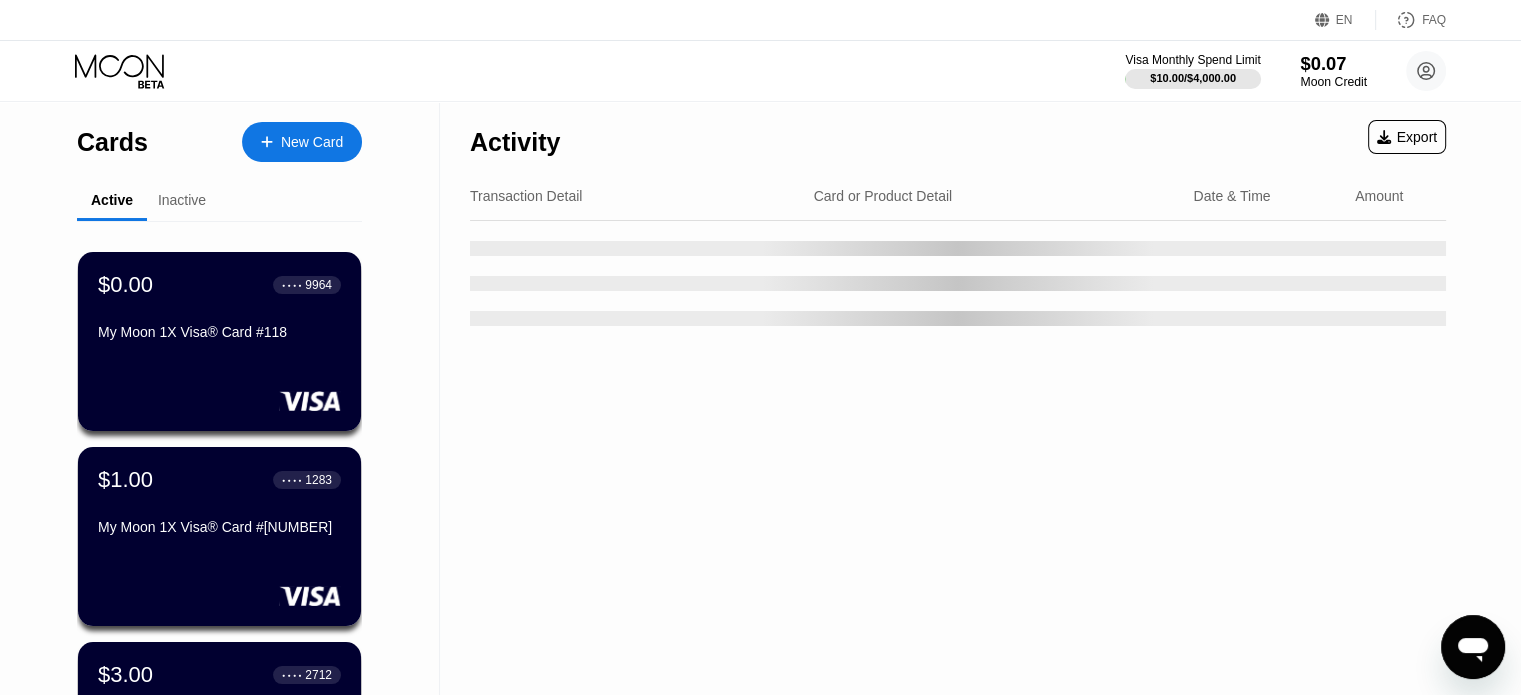 click on "Visa Monthly Spend Limit $10.00 / $4,000.00 $0.07 Moon Credit [FIRST] [LAST] [EMAIL]  Home Settings Support Careers About Us Log out Privacy policy Terms" at bounding box center (760, 71) 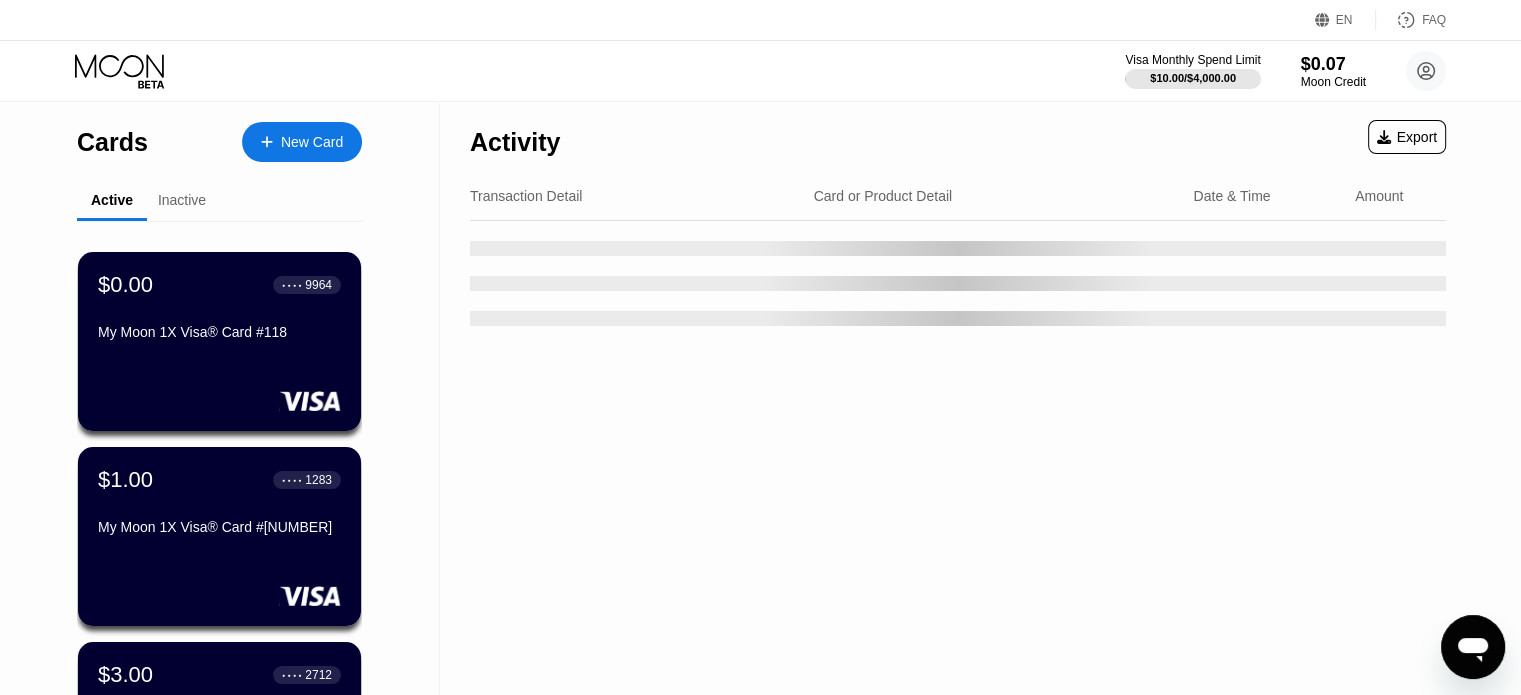 click on "Moon Credit" at bounding box center (1333, 82) 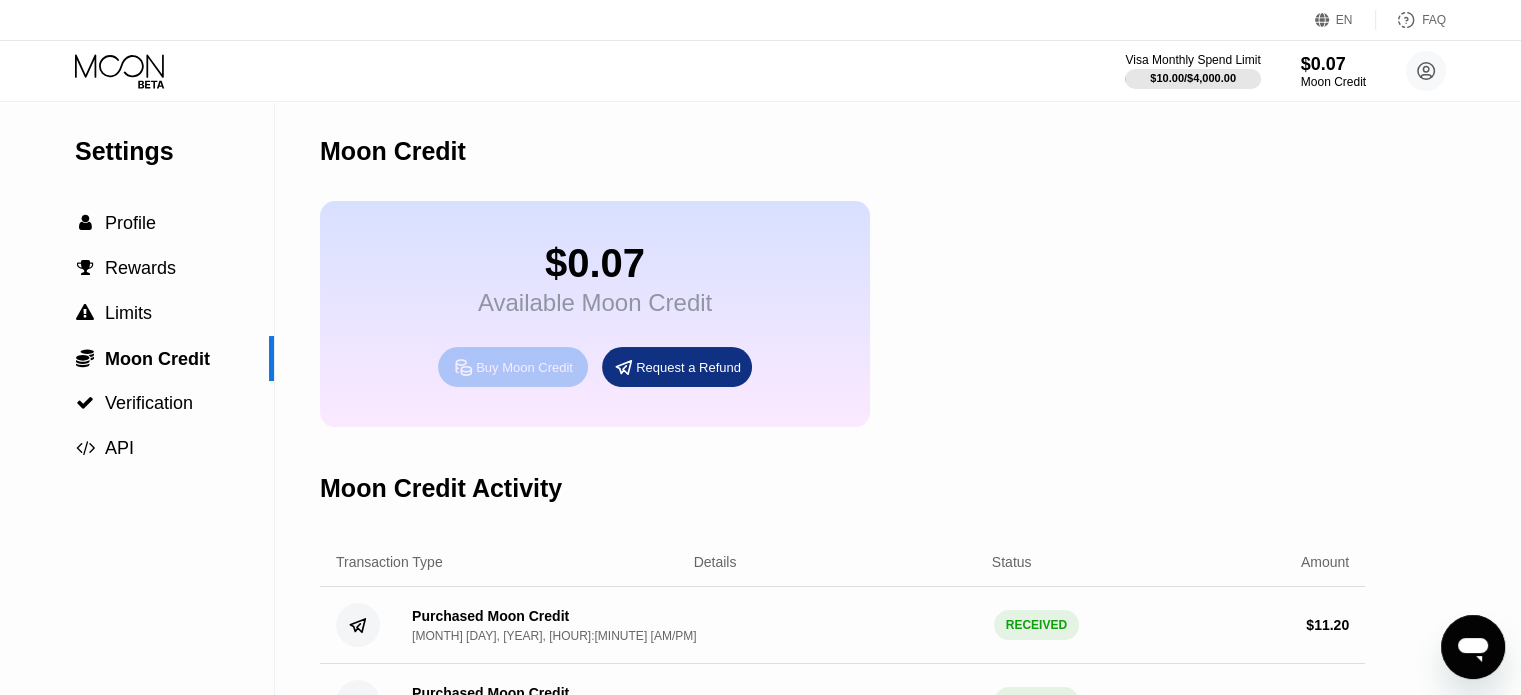 click on "Buy Moon Credit" at bounding box center [524, 367] 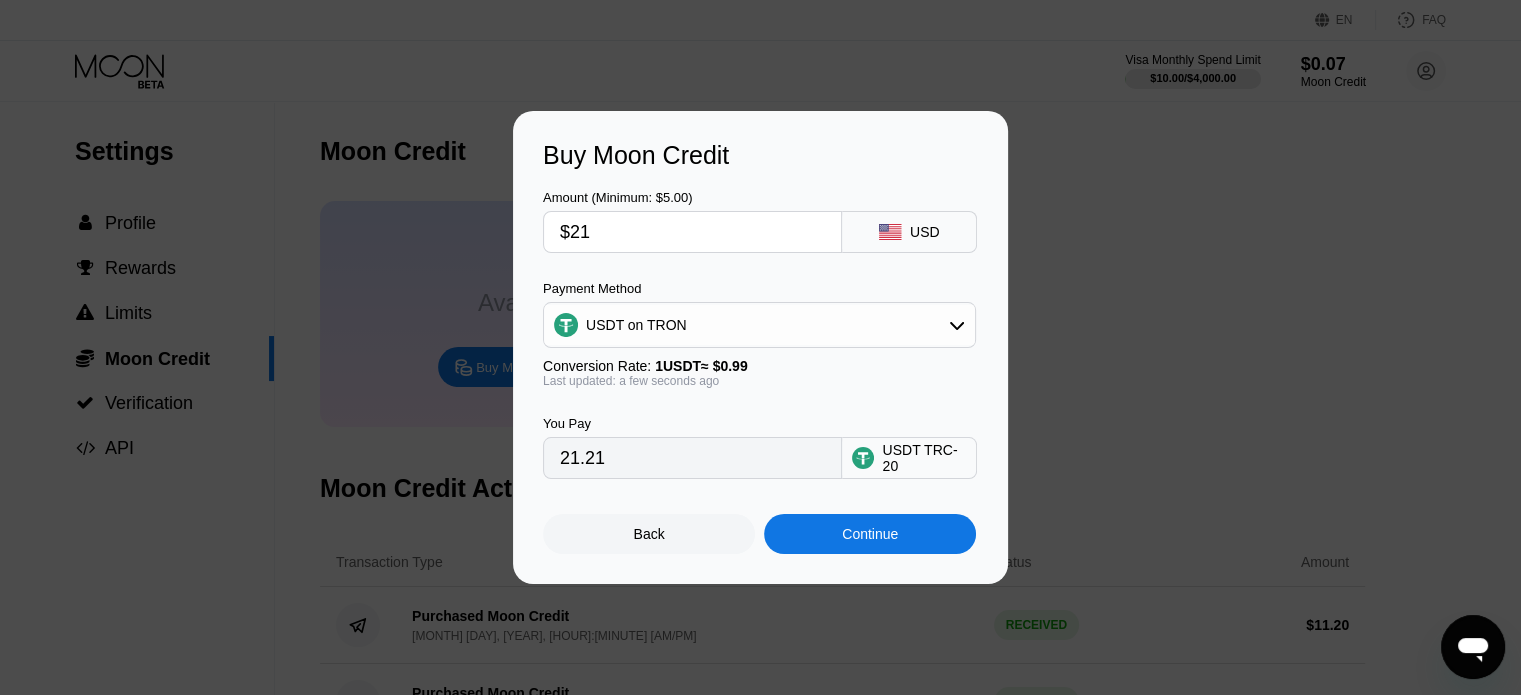 click on "Continue" at bounding box center [870, 534] 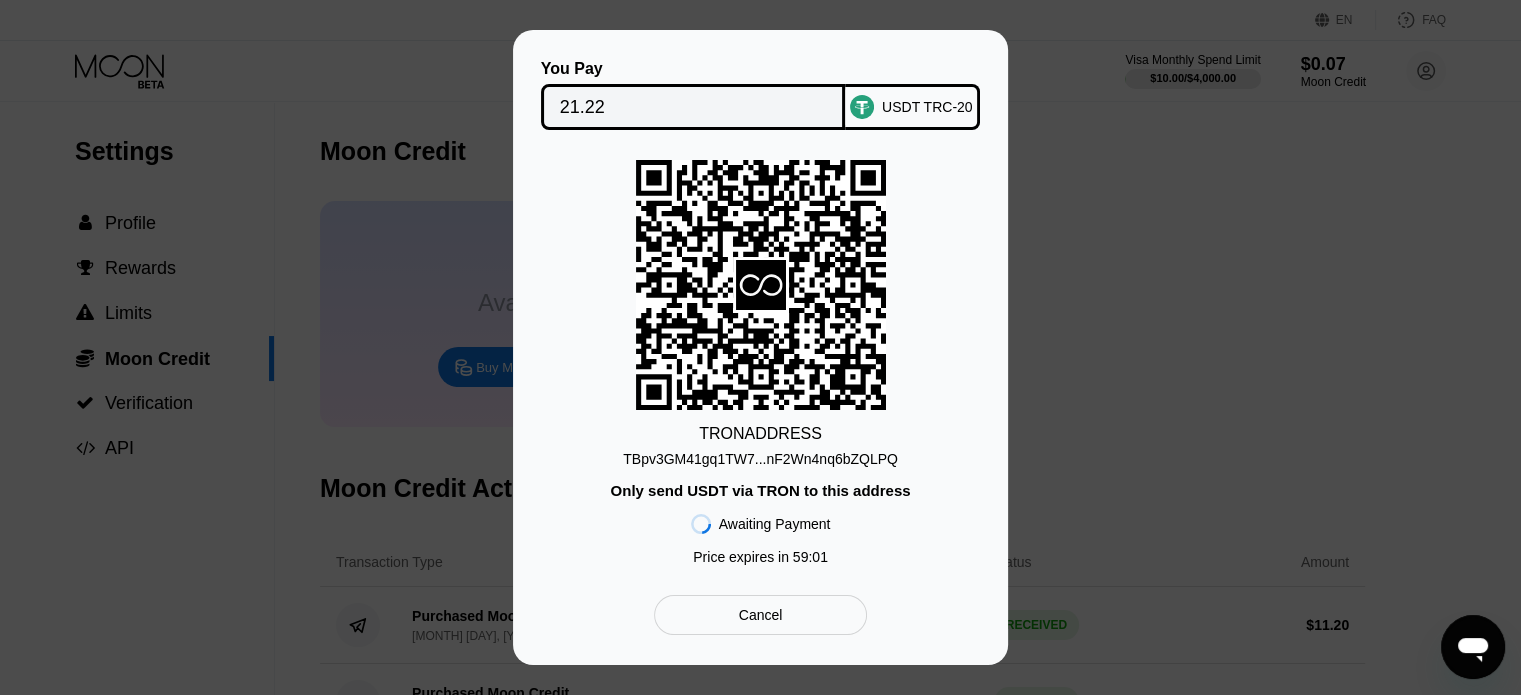 click on "TRON  ADDRESS TBpv3GM41gq1TW7...nF2Wn4nq6bZQLPQ Only send USDT via TRON to this address Awaiting Payment Price expires in   59 : 01" at bounding box center (760, 367) 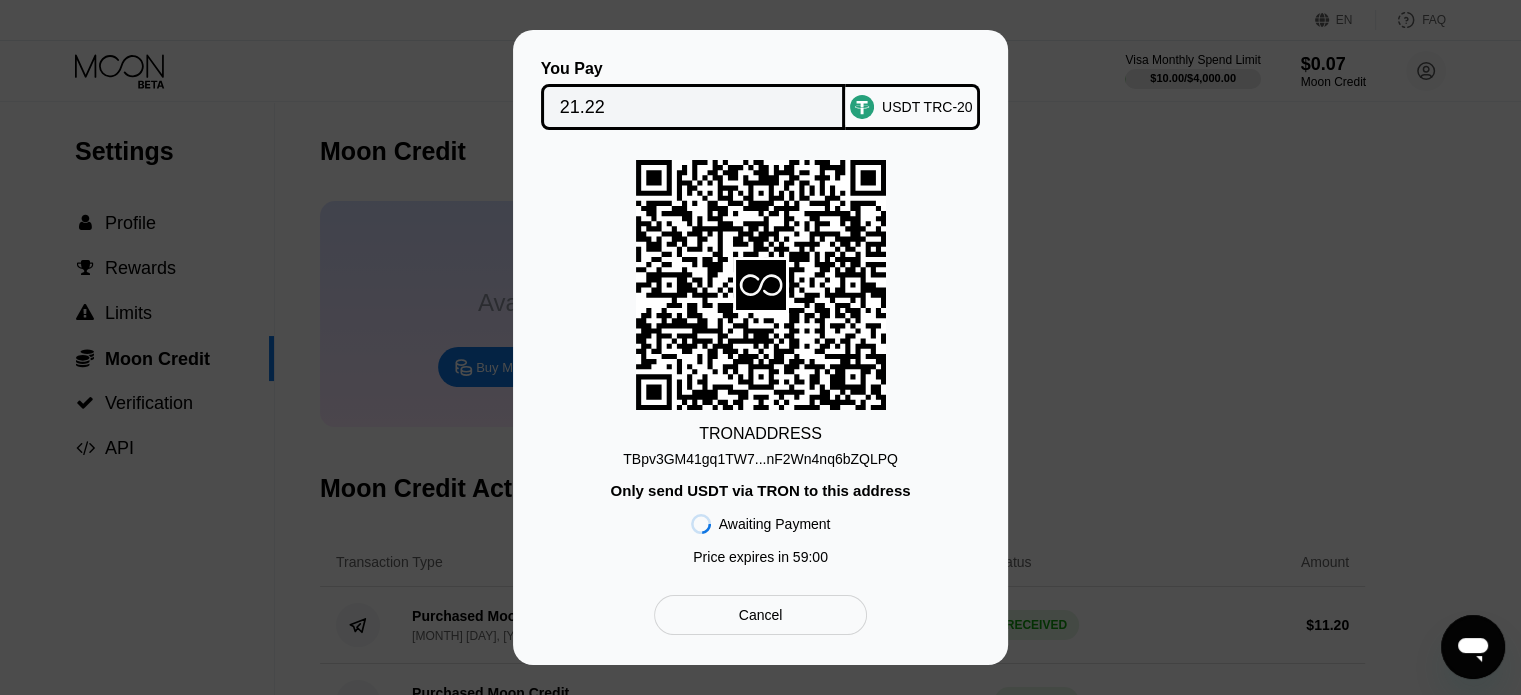 click on "TBpv3GM41gq1TW7...nF2Wn4nq6bZQLPQ" at bounding box center (760, 459) 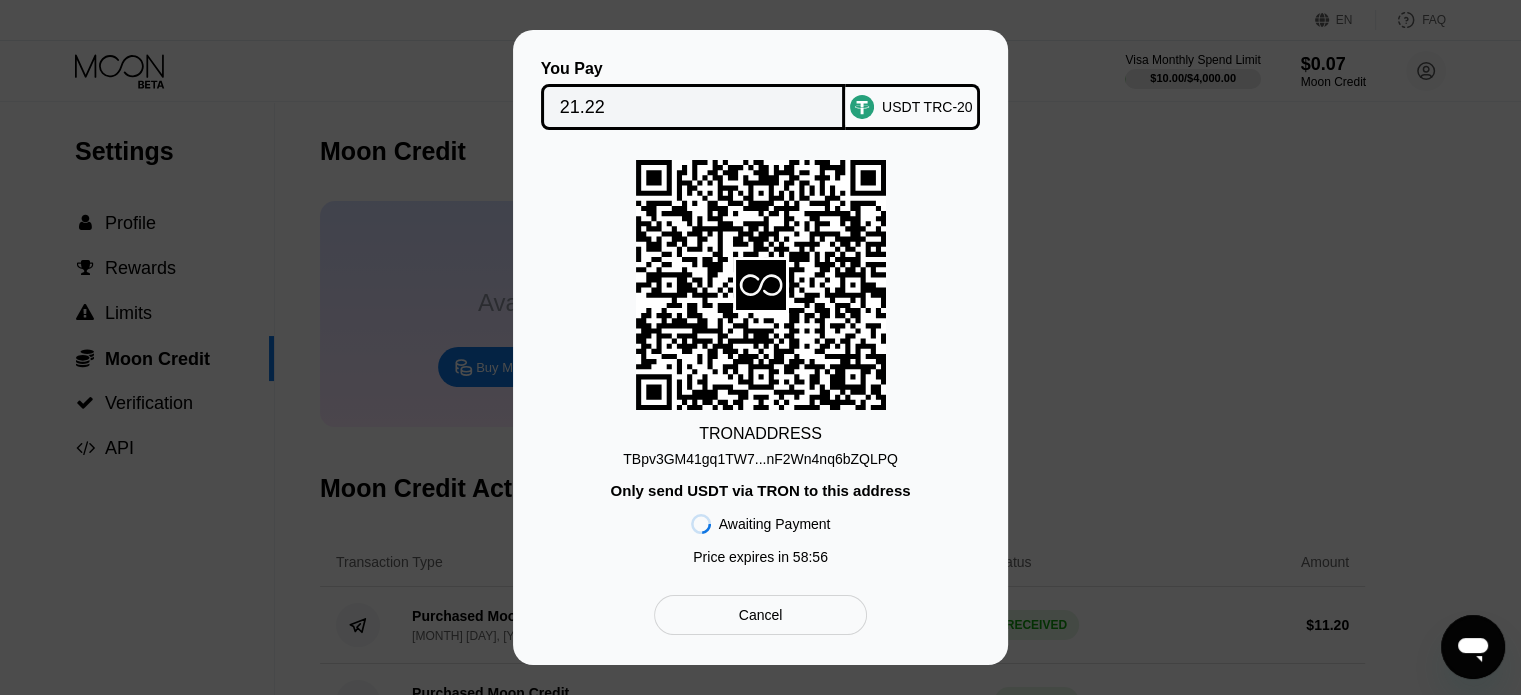 click on "21.22" at bounding box center [693, 107] 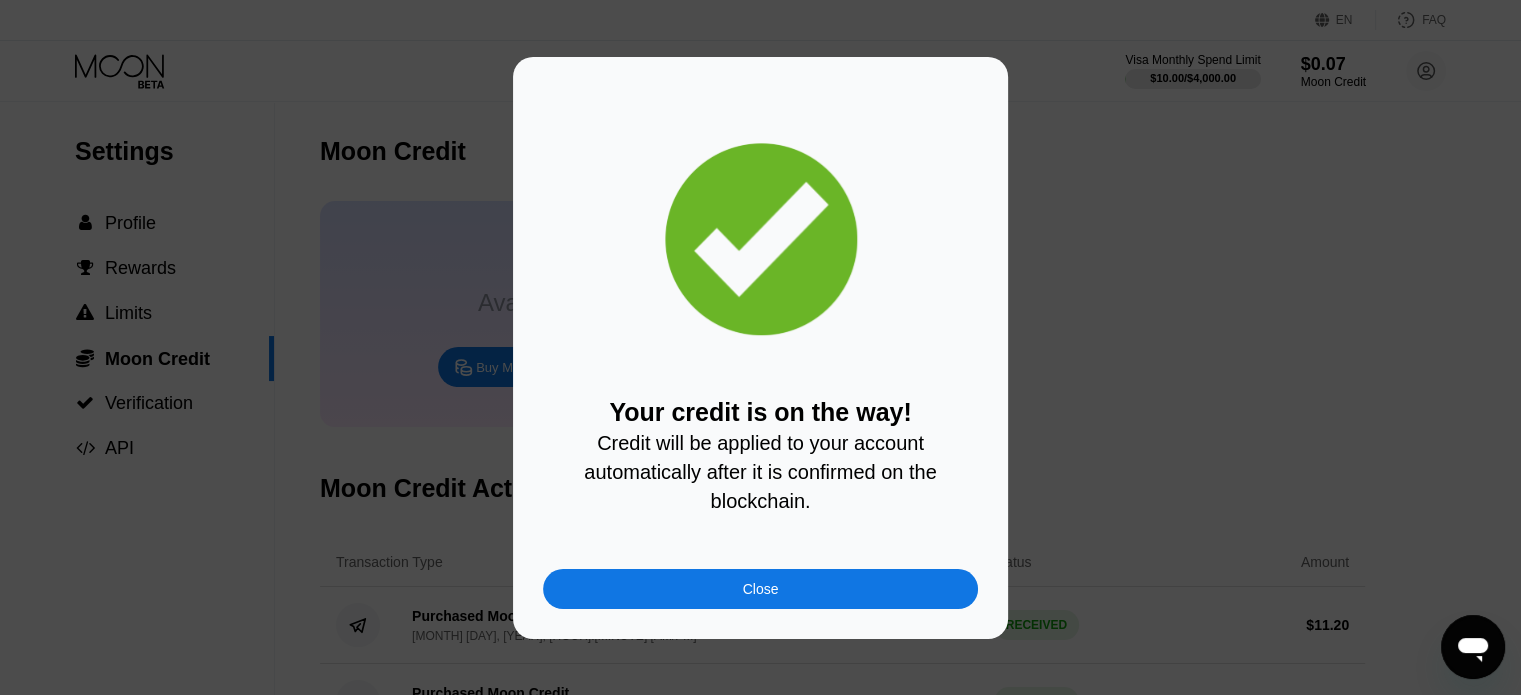 click on "Close" at bounding box center (761, 589) 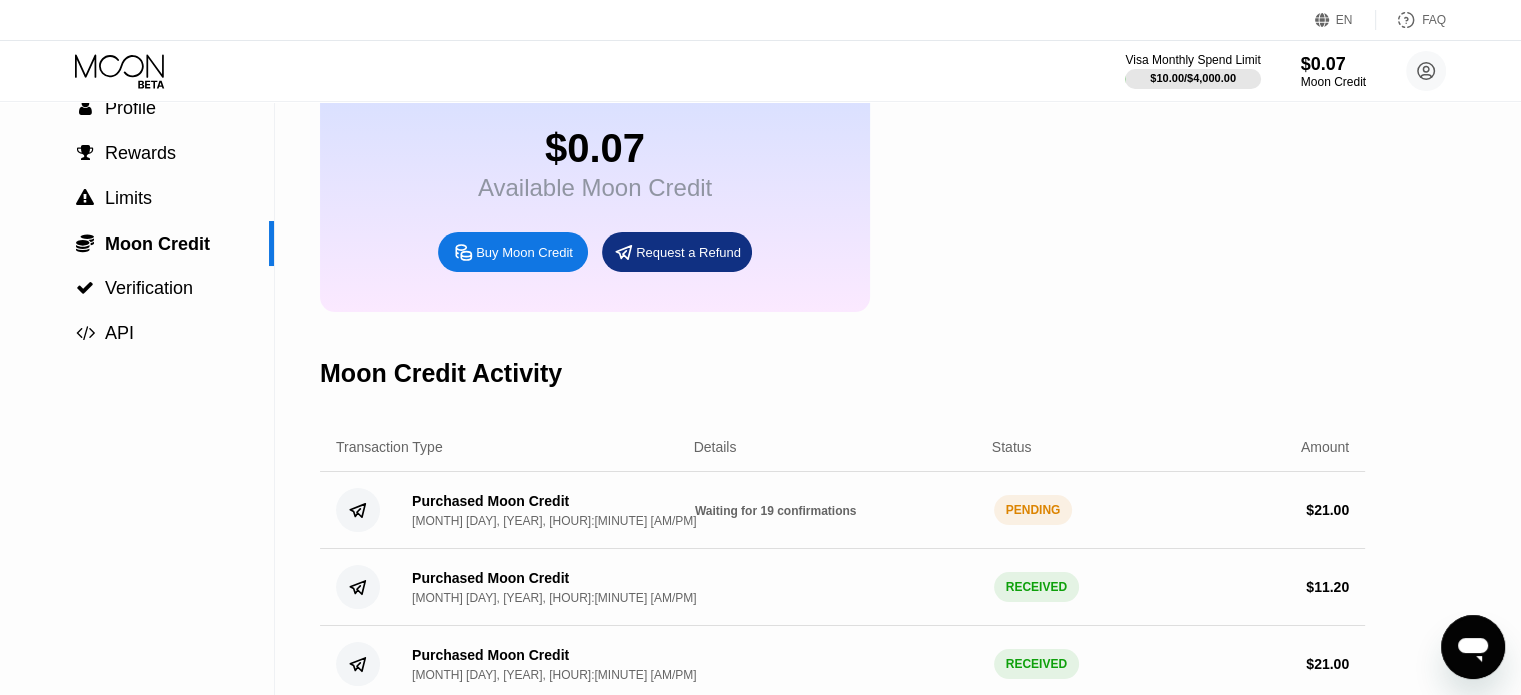 scroll, scrollTop: 0, scrollLeft: 0, axis: both 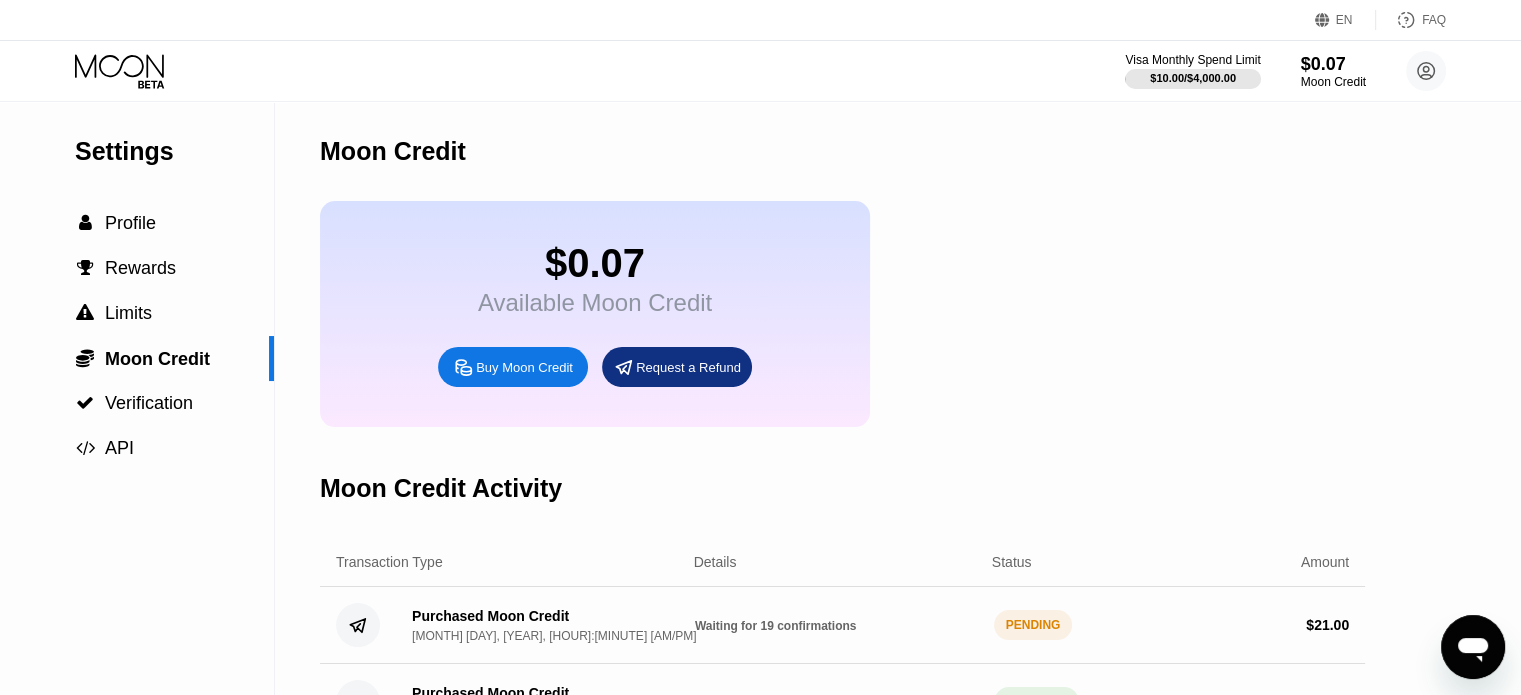 click on "Visa Monthly Spend Limit $10.00 / $4,000.00 $0.07 Moon Credit [FIRST] [LAST] [EMAIL]  Home Settings Support Careers About Us Log out Privacy policy Terms" at bounding box center [760, 71] 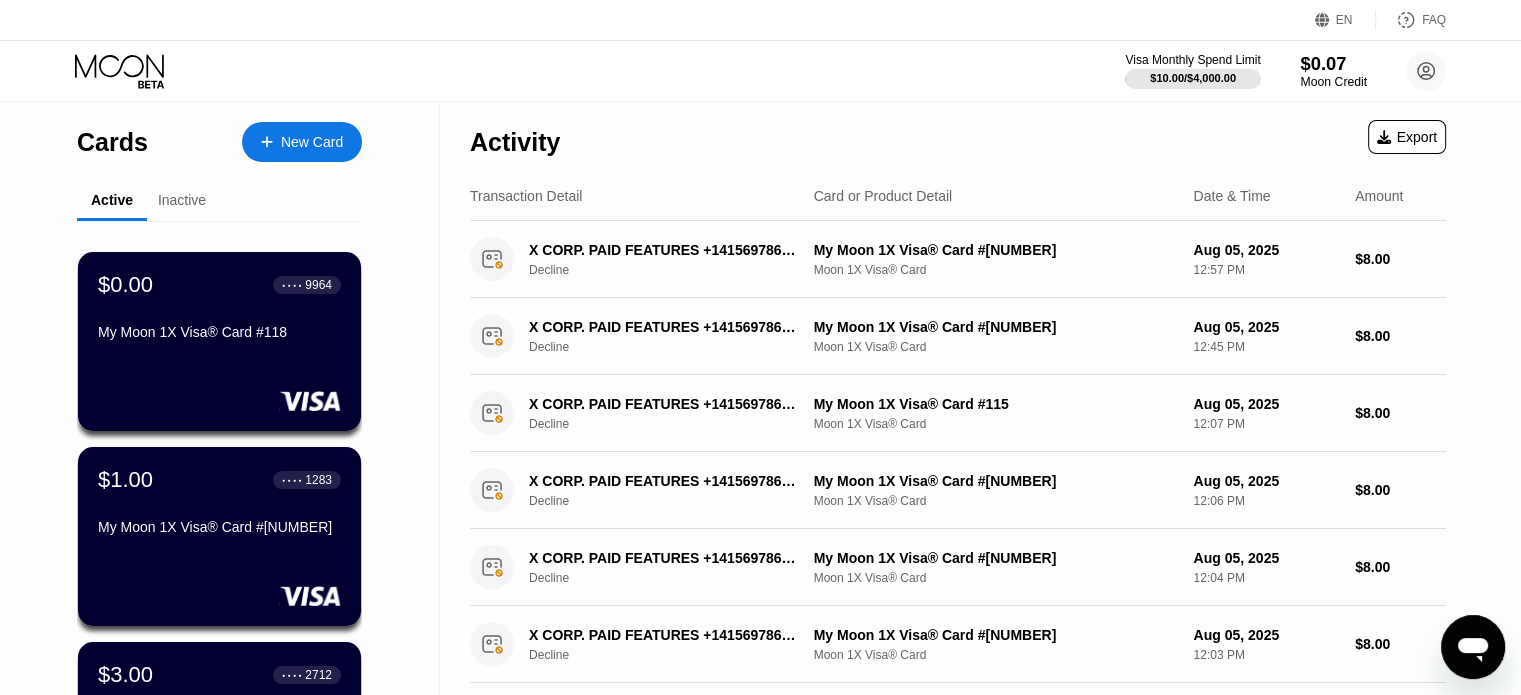 click on "$0.07" at bounding box center [1333, 63] 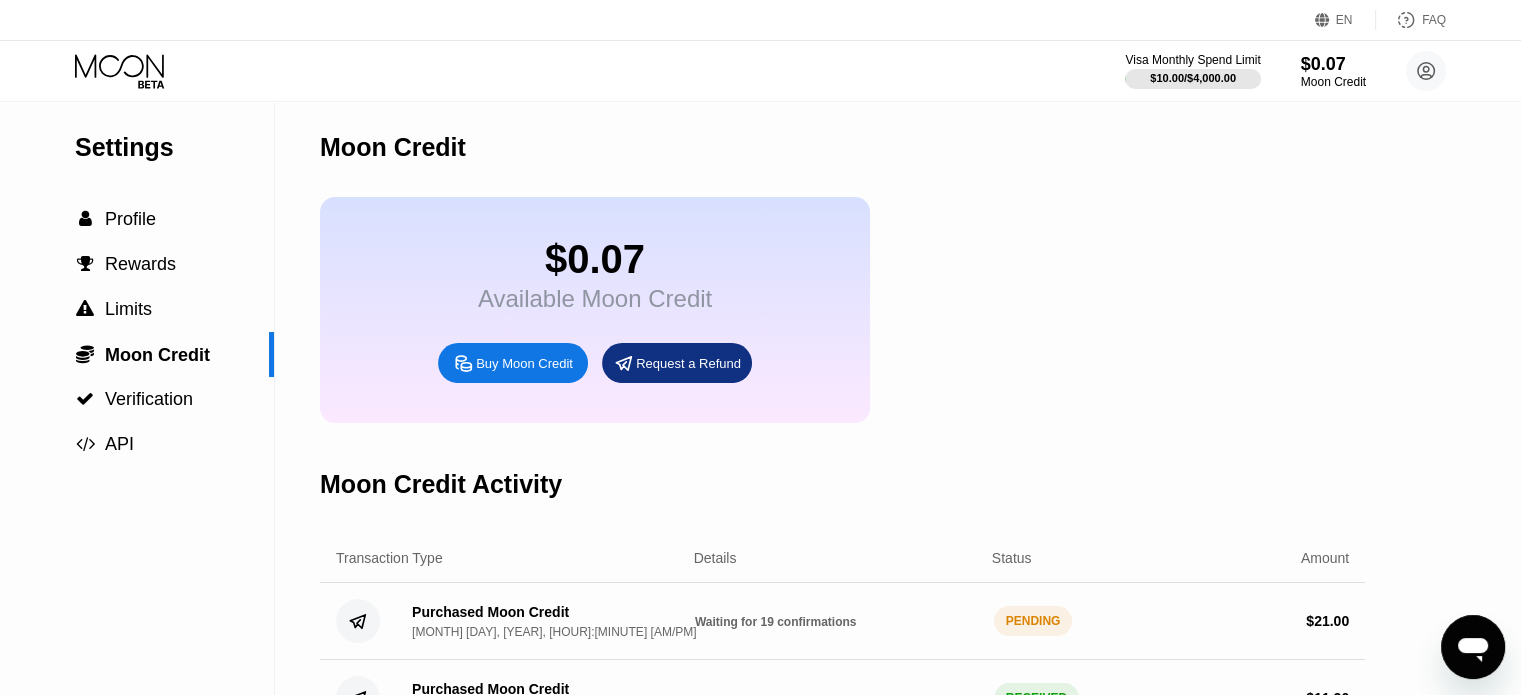 scroll, scrollTop: 0, scrollLeft: 0, axis: both 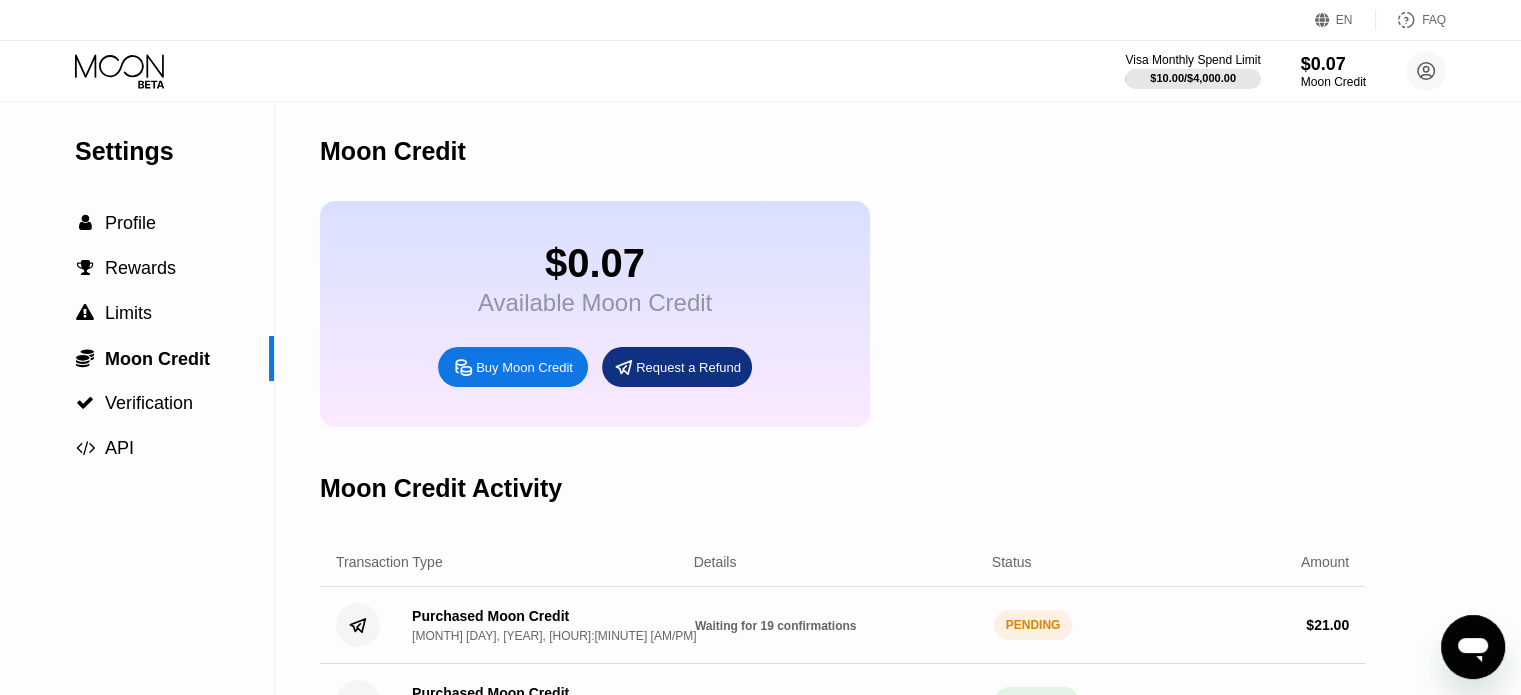 click at bounding box center [136, 71] 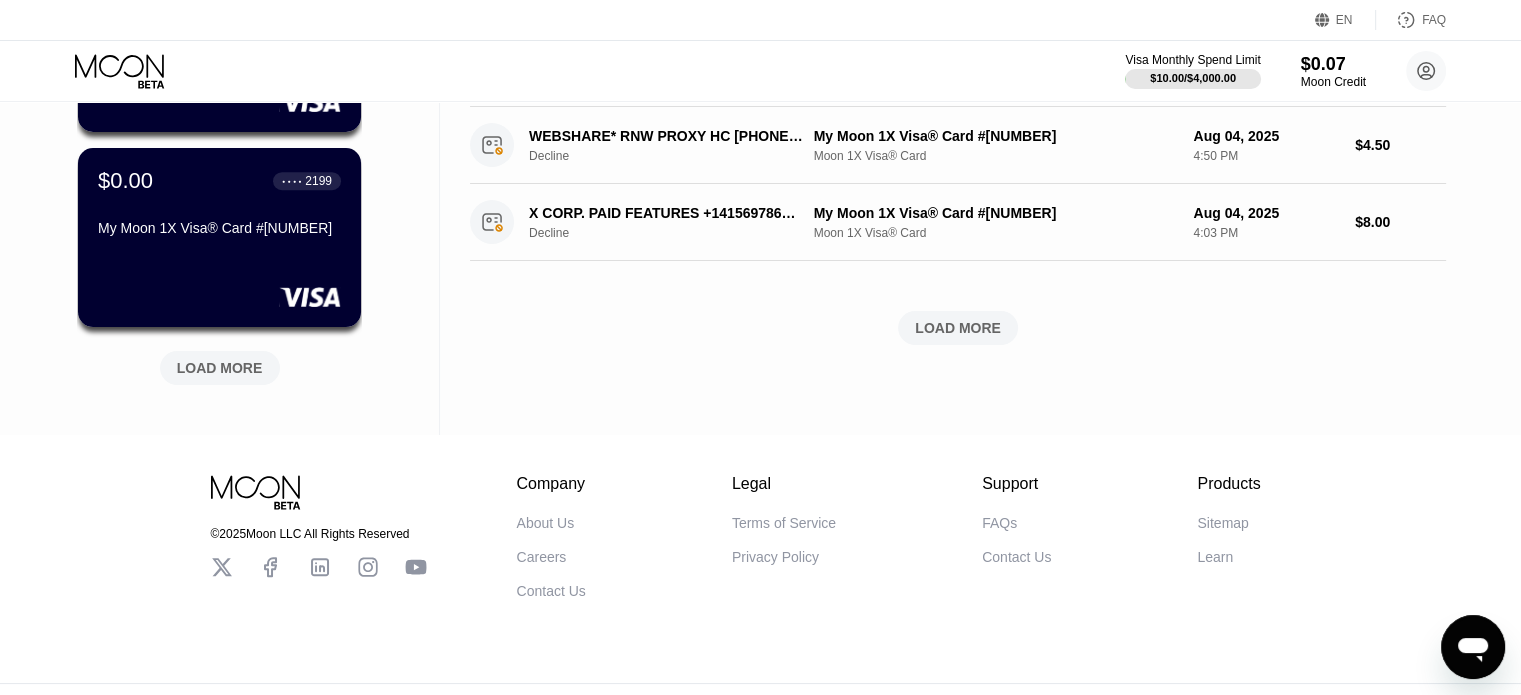 scroll, scrollTop: 900, scrollLeft: 0, axis: vertical 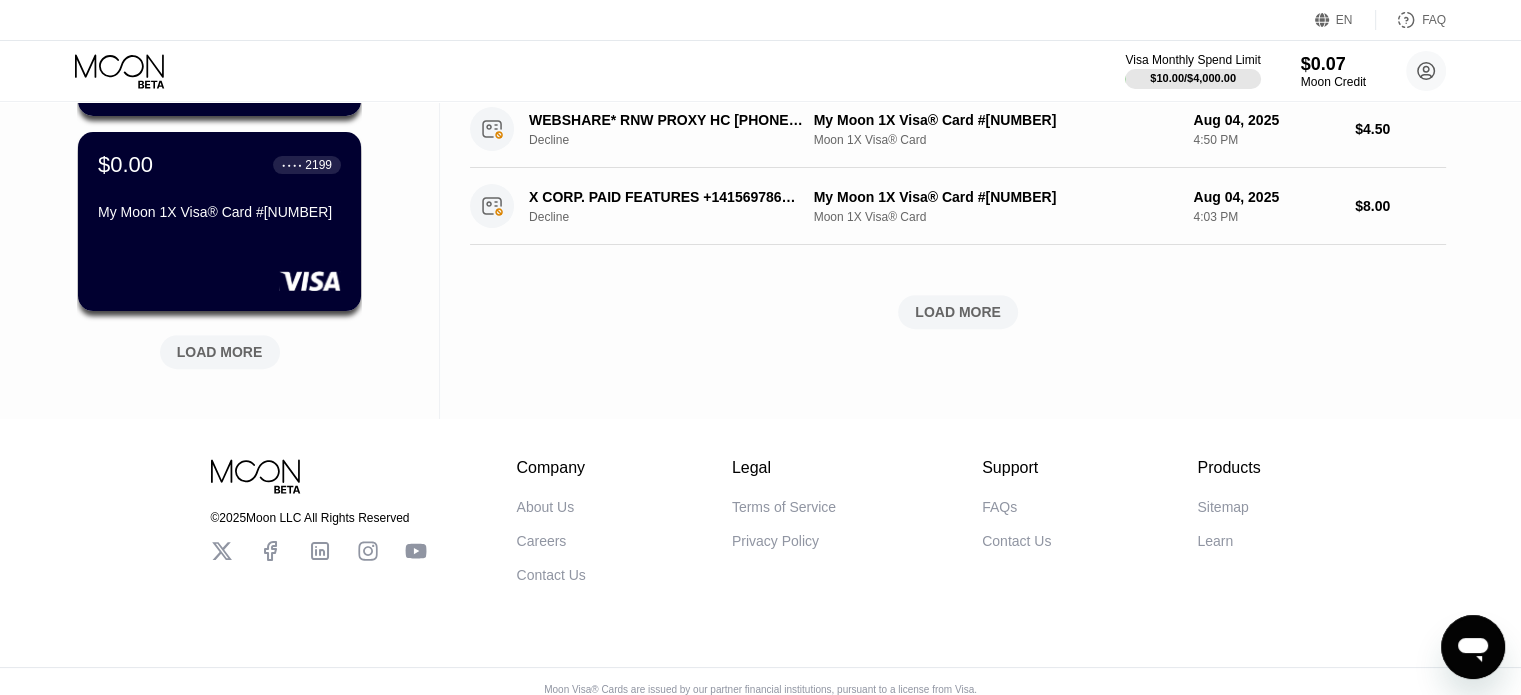click on "$[PRICE] ● ● ● ● [LAST_FOUR] My Moon 1X Visa® Card #[NUMBER] $[PRICE] ● ● ● ● [LAST_FOUR] My Moon 1X Visa® Card #[NUMBER] $[PRICE] ● ● ● ● [LAST_FOUR] My Moon 1X Visa® Card #[NUMBER] $[PRICE] ● ● ● ● [LAST_FOUR] My Moon 1X Visa® Card #[NUMBER] LOAD MORE" at bounding box center [219, -140] 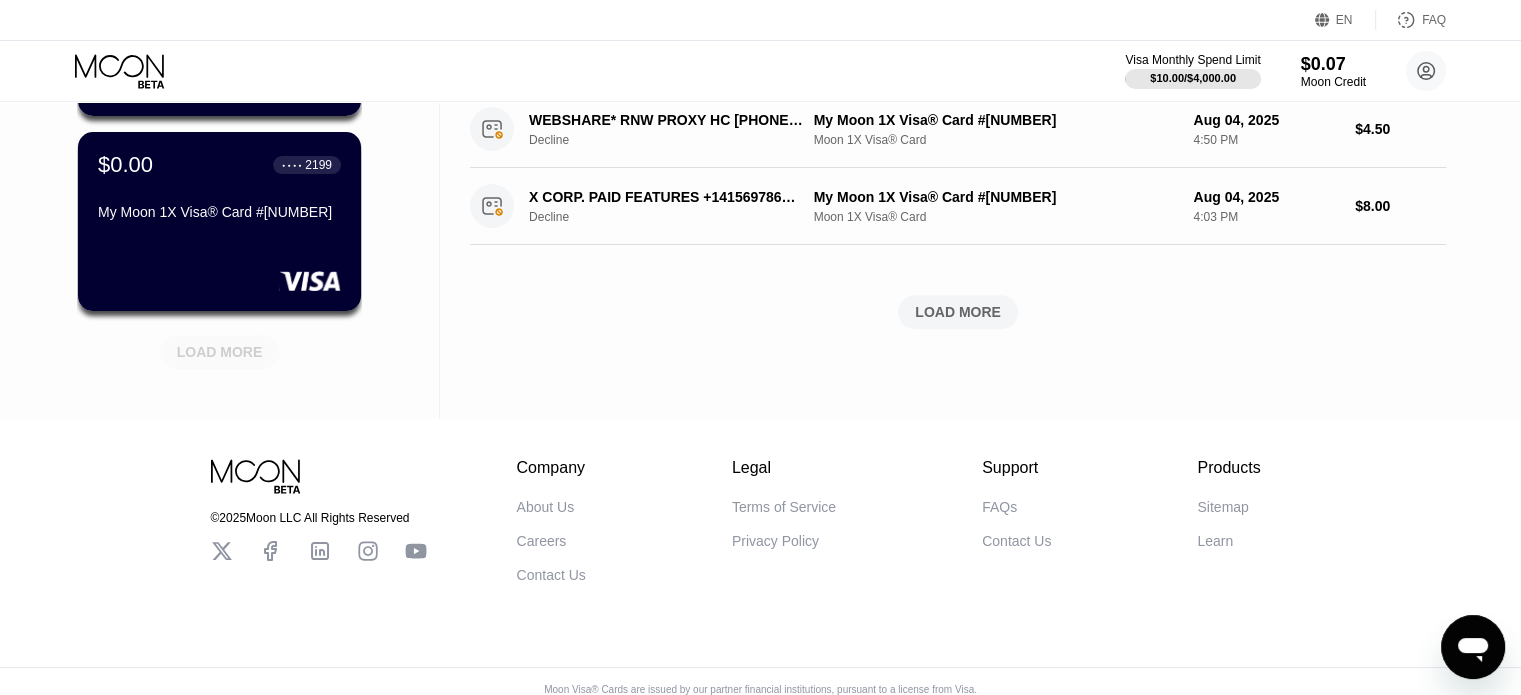 click on "LOAD MORE" at bounding box center [220, 352] 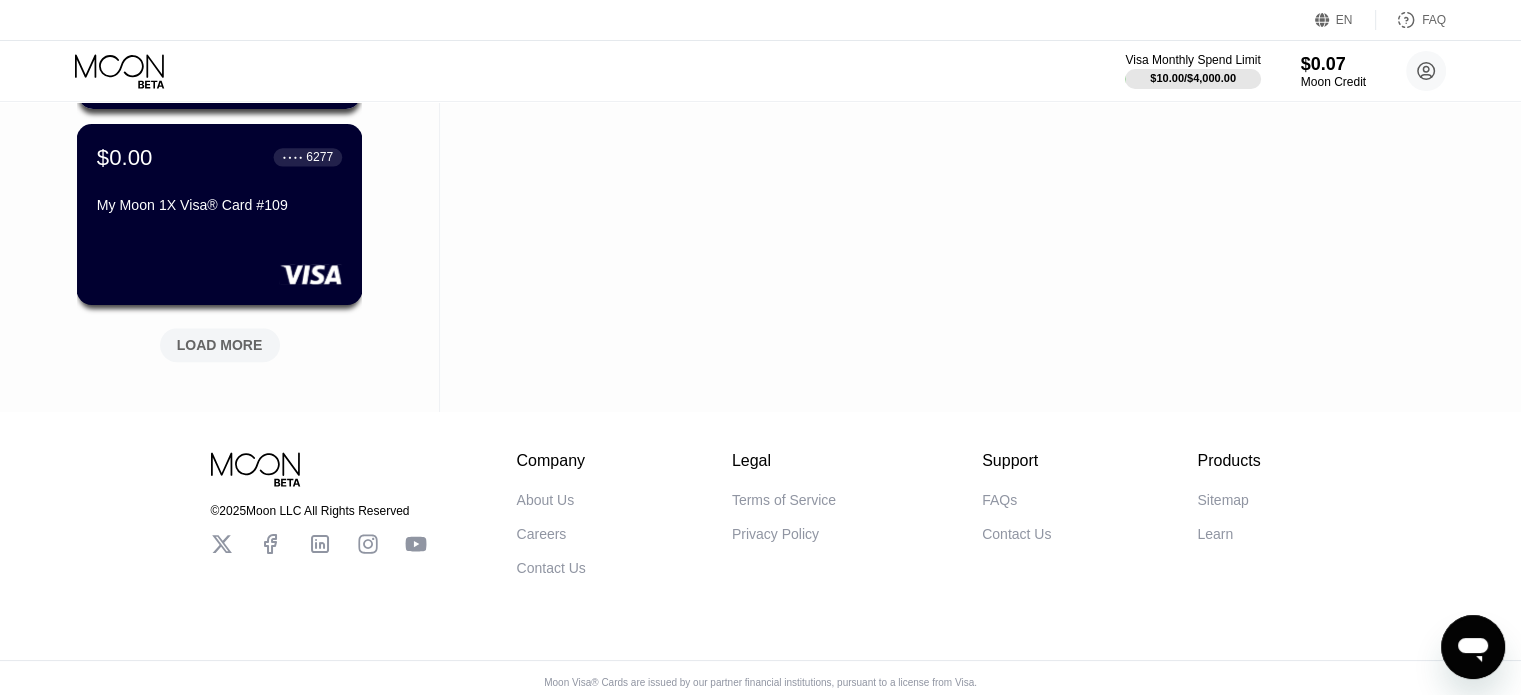 scroll, scrollTop: 1904, scrollLeft: 0, axis: vertical 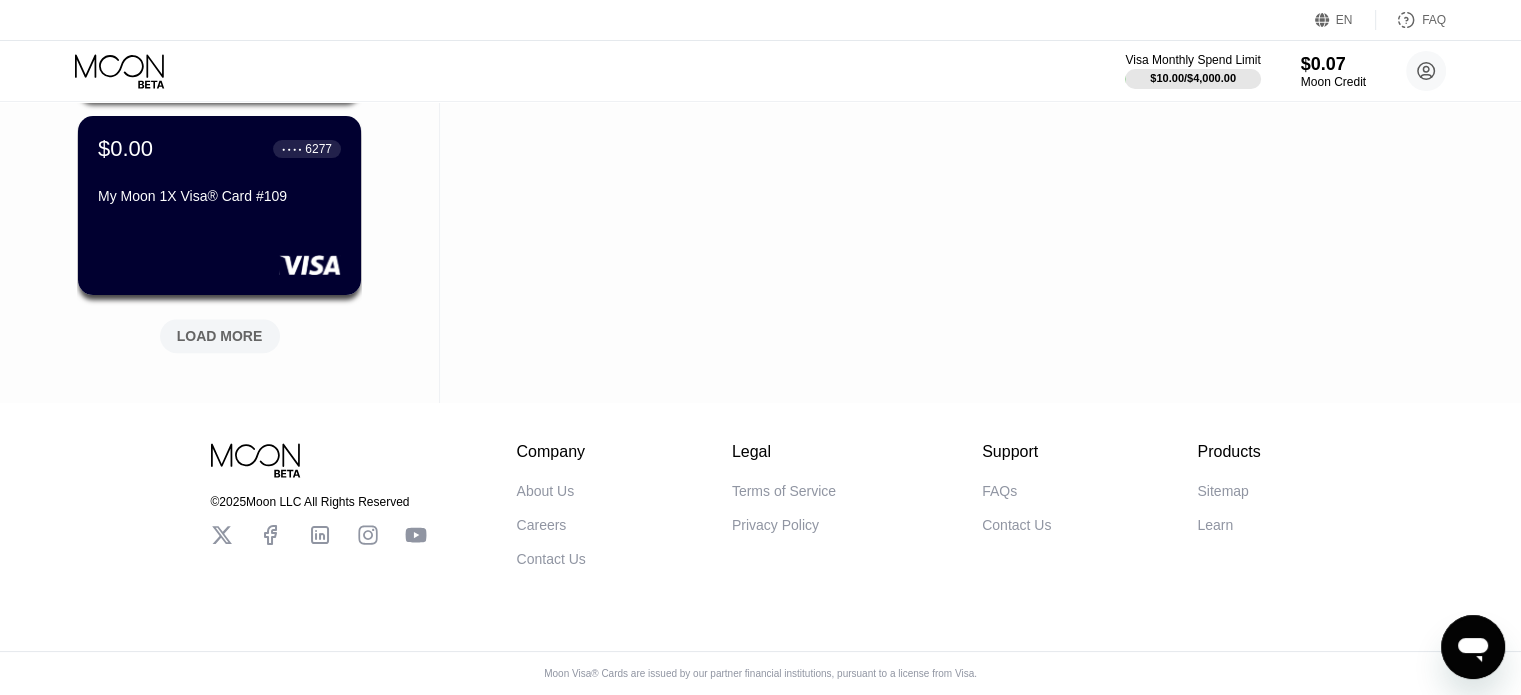click on "$[PRICE] ● ● ● ● [LAST_FOUR] My Moon 1X Visa® Card #[NUMBER] $[PRICE] ● ● ● ● [LAST_FOUR] My Moon 1X Visa® Card #[NUMBER] $[PRICE] ● ● ● ● [LAST_FOUR] My Moon 1X Visa® Card #[NUMBER] $[PRICE] ● ● ● ● [LAST_FOUR] My Moon 1X Visa® Card #[NUMBER] $[PRICE] ● ● ● ● [LAST_FOUR] My Moon 1X Visa® Card #[NUMBER] $[PRICE] ● ● ● ● [LAST_FOUR] My Moon 1X Visa® Card #[NUMBER] $[PRICE] ● ● ● ● [LAST_FOUR] My Moon 1X Visa® Card #[NUMBER] $[PRICE] ● ● ● ● [LAST_FOUR] My Moon 1X Visa® Card #[NUMBER] $[PRICE] ● ● ● ● [LAST_FOUR] My Moon 1X Visa® Card #[NUMBER] LOAD MORE" at bounding box center (219, -644) 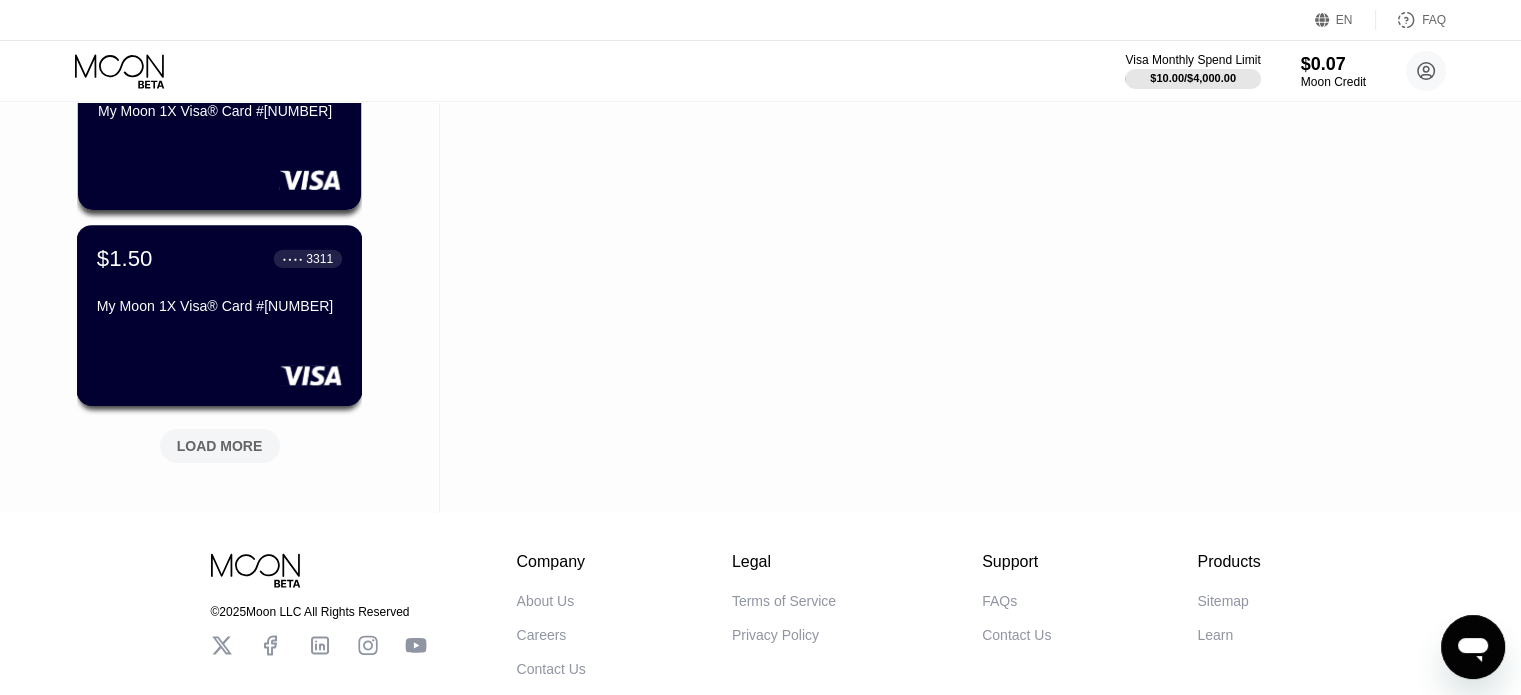 scroll, scrollTop: 2880, scrollLeft: 0, axis: vertical 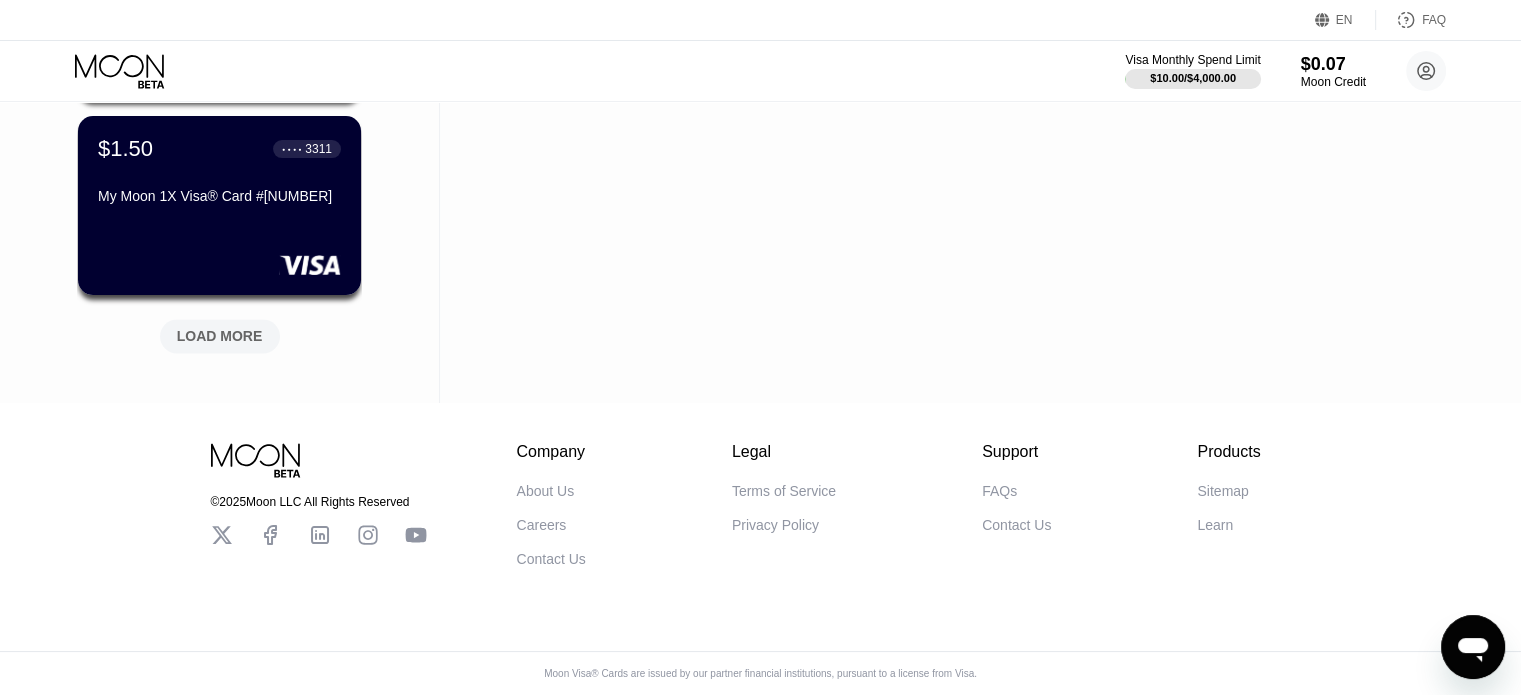 click on "LOAD MORE" at bounding box center [220, 336] 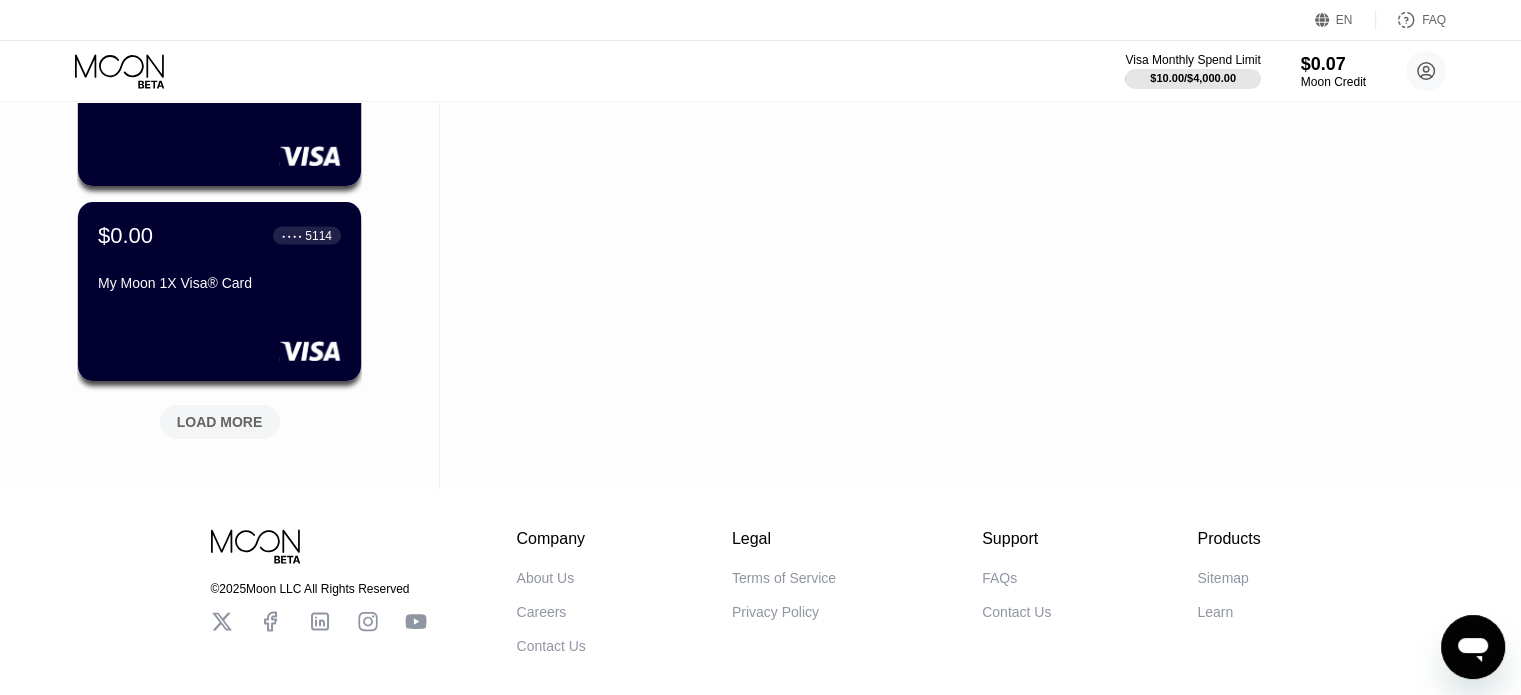 scroll, scrollTop: 3780, scrollLeft: 0, axis: vertical 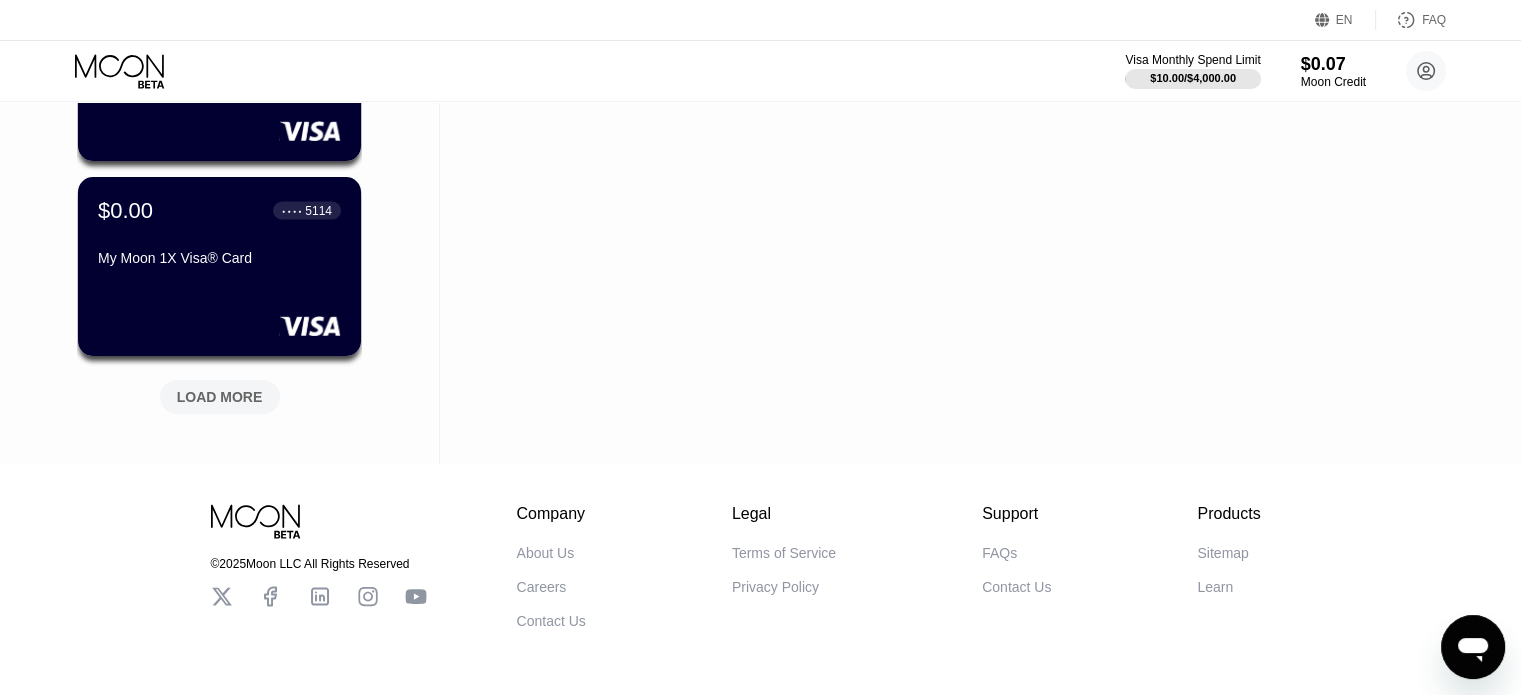 click on "LOAD MORE" at bounding box center [220, 397] 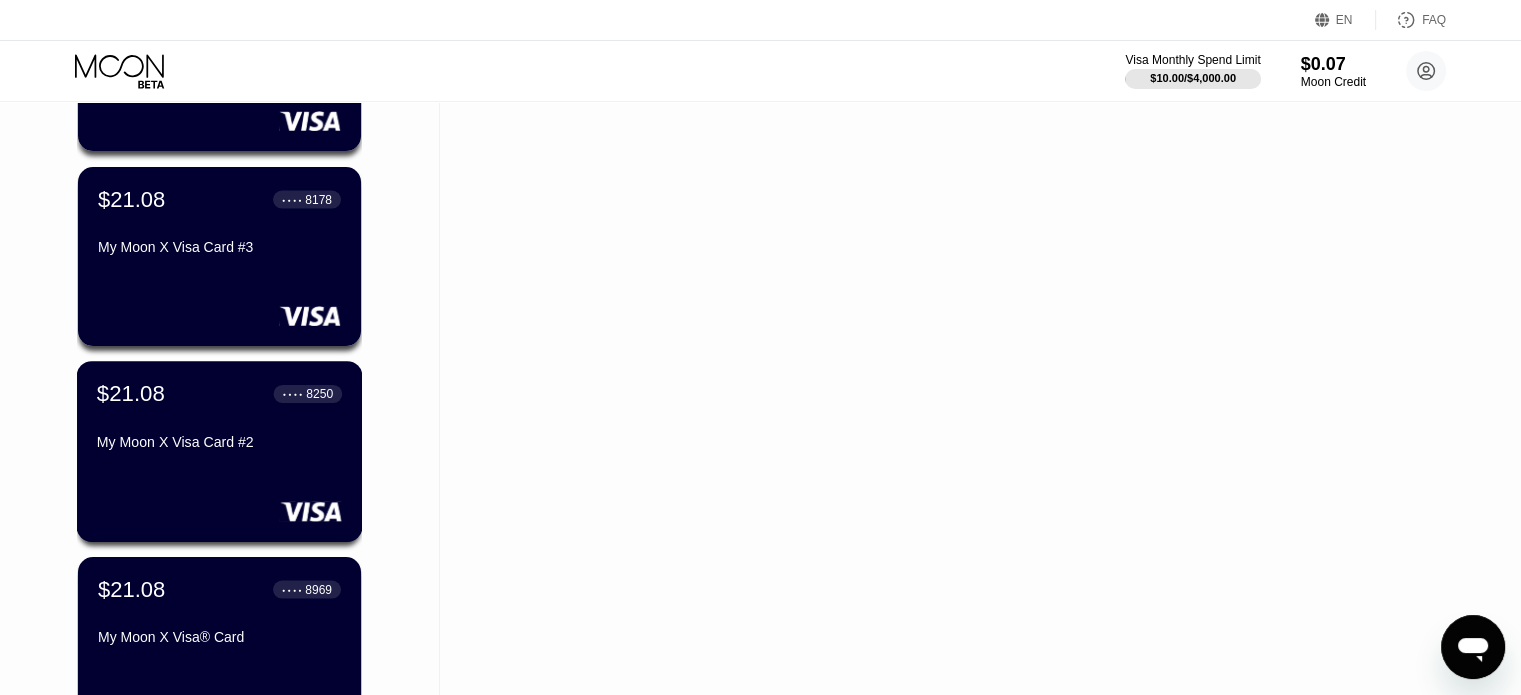 scroll, scrollTop: 3980, scrollLeft: 0, axis: vertical 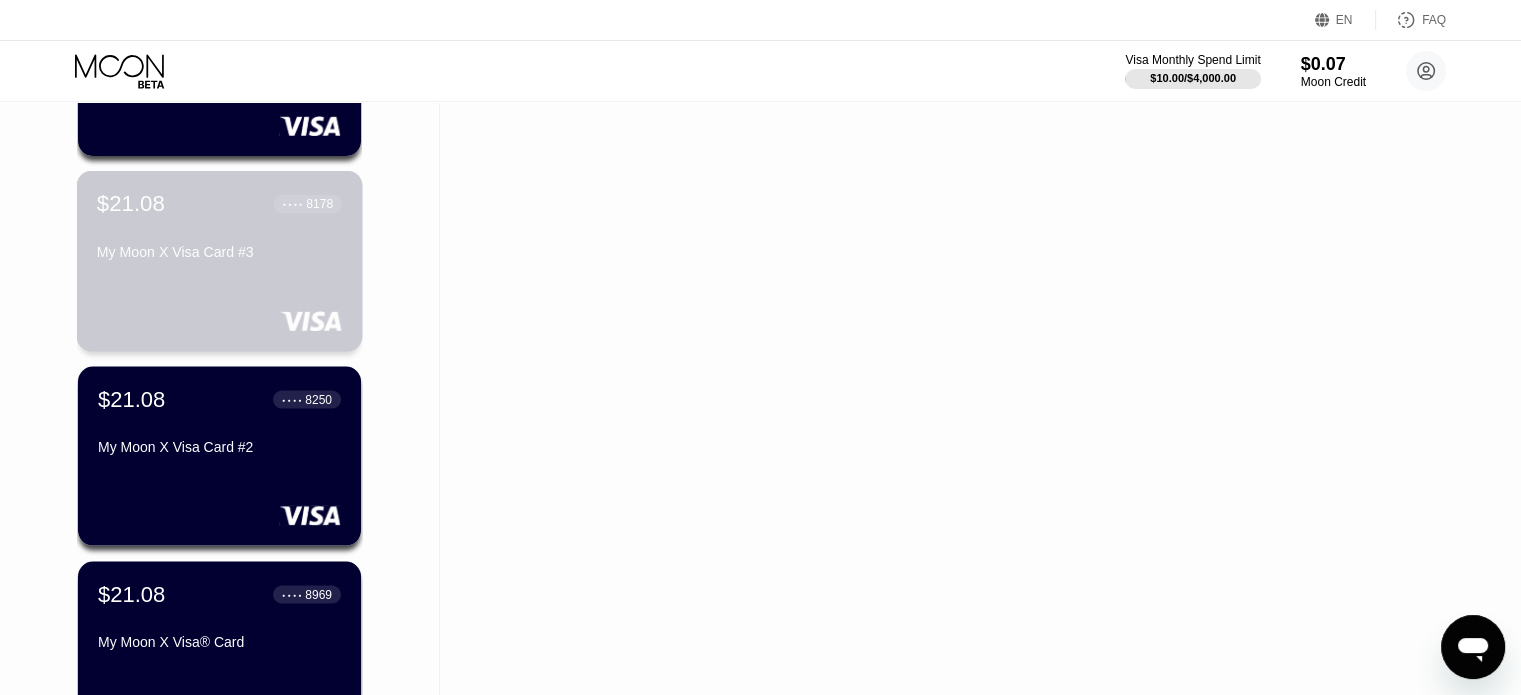 click on "$[PRICE] ● ● ● ● [LAST_FOUR] My Moon X Visa Card #[NUMBER]" at bounding box center (220, 261) 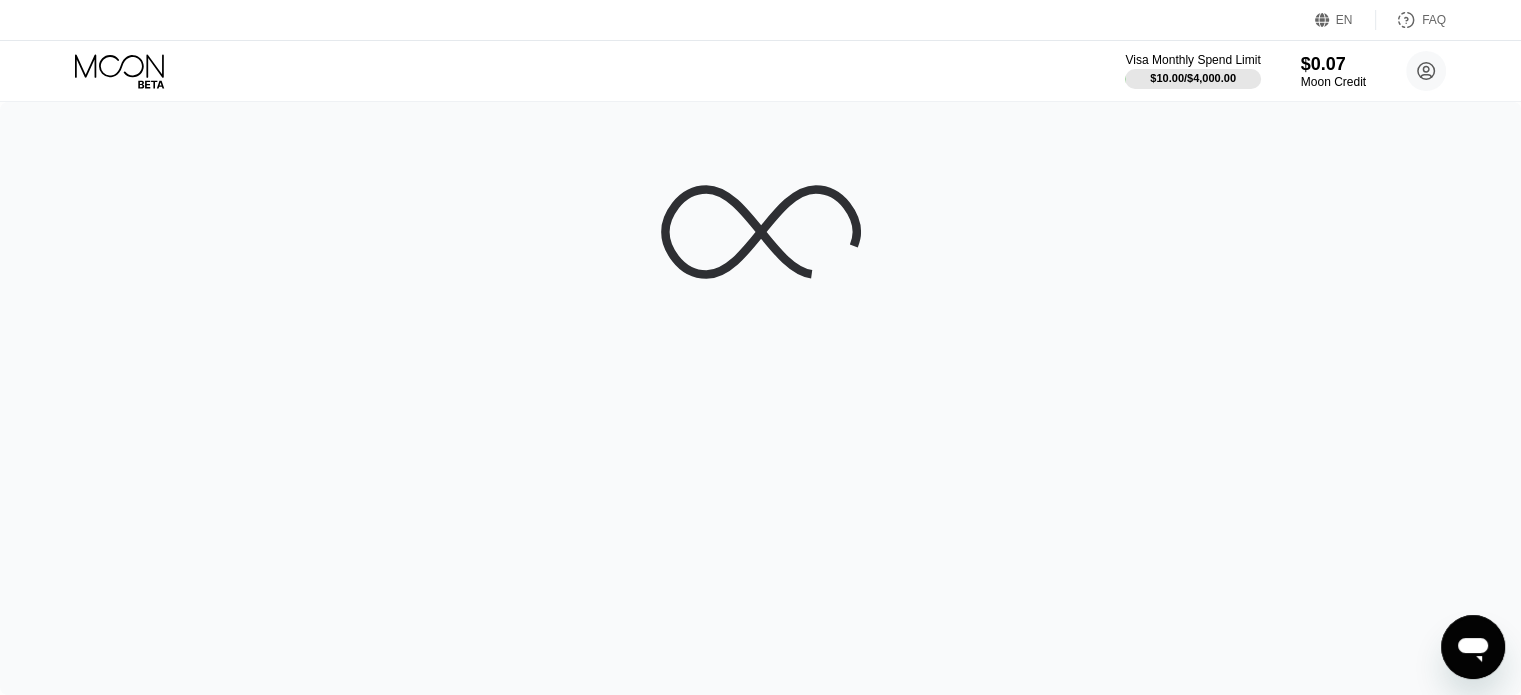 scroll, scrollTop: 0, scrollLeft: 0, axis: both 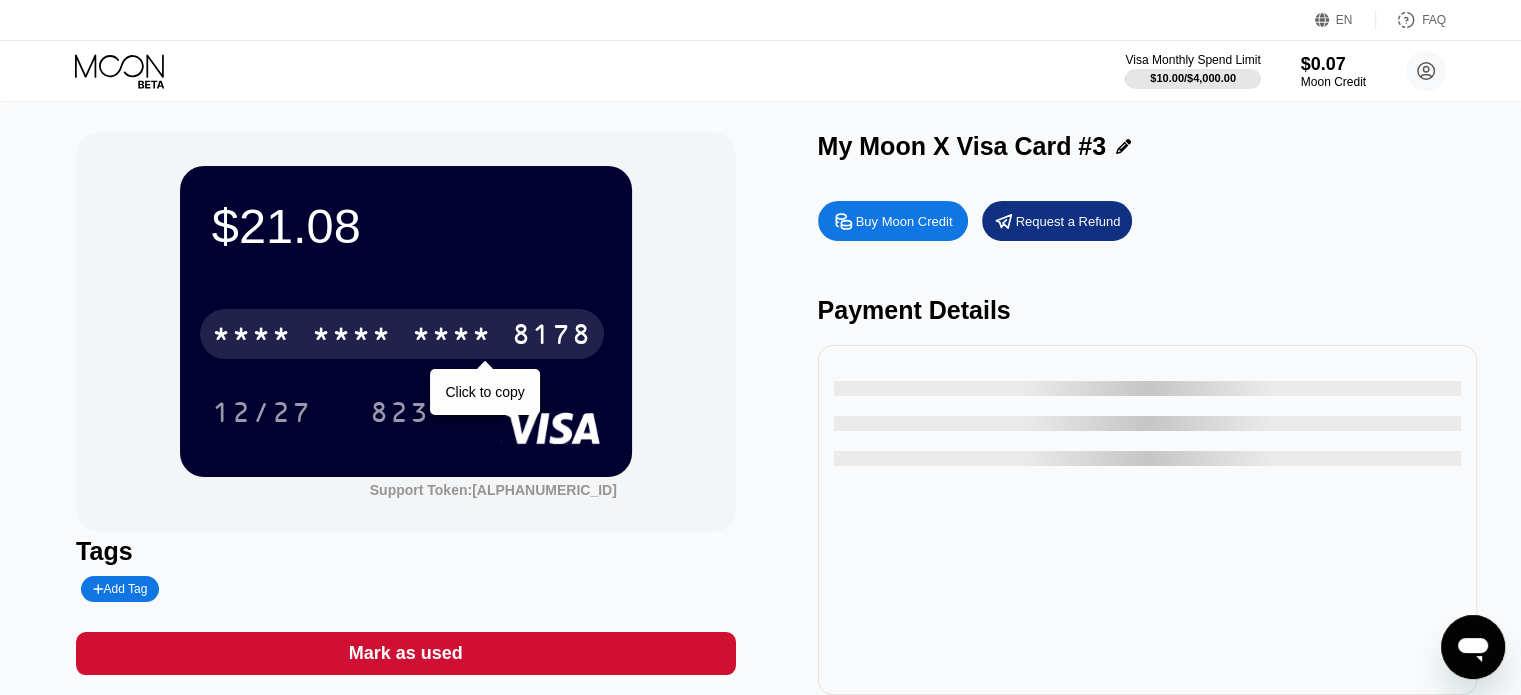 click on "* * * *" at bounding box center [352, 337] 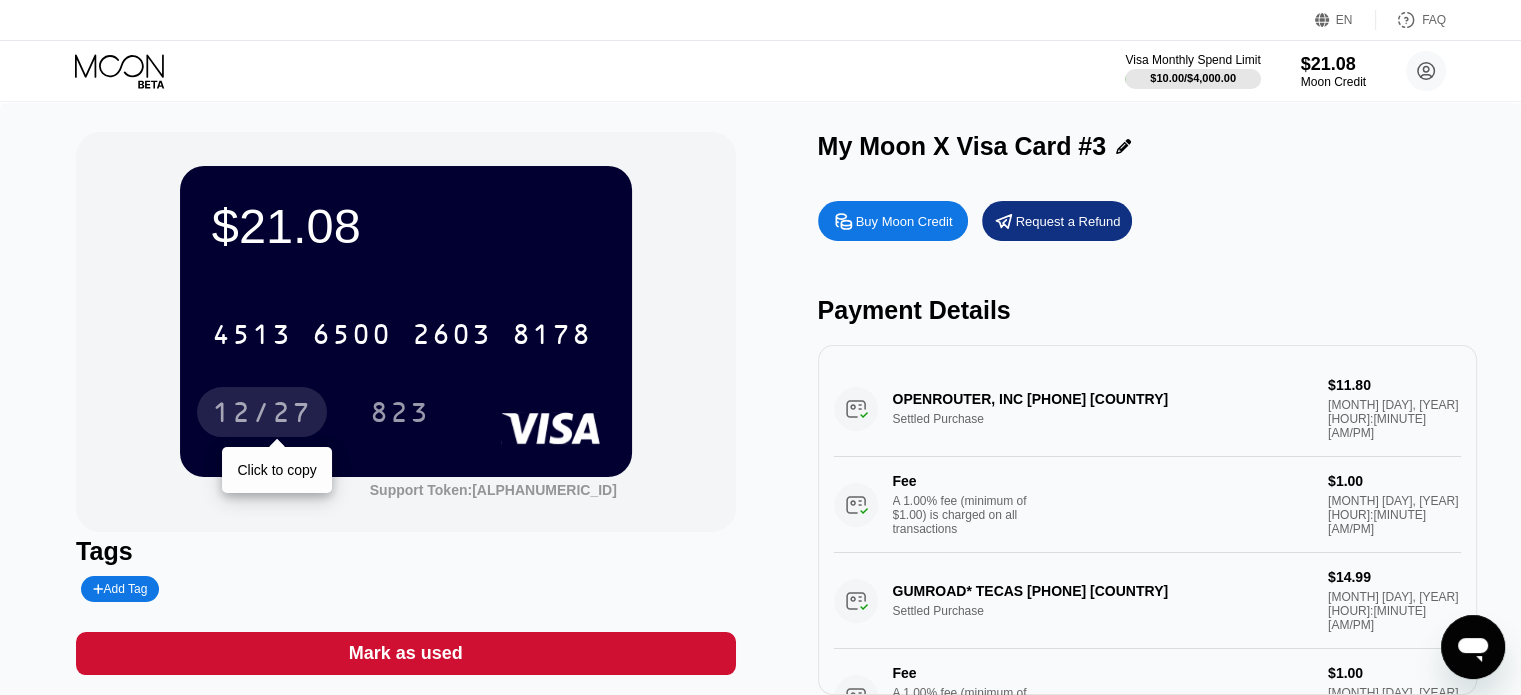 click on "12/27" at bounding box center (262, 415) 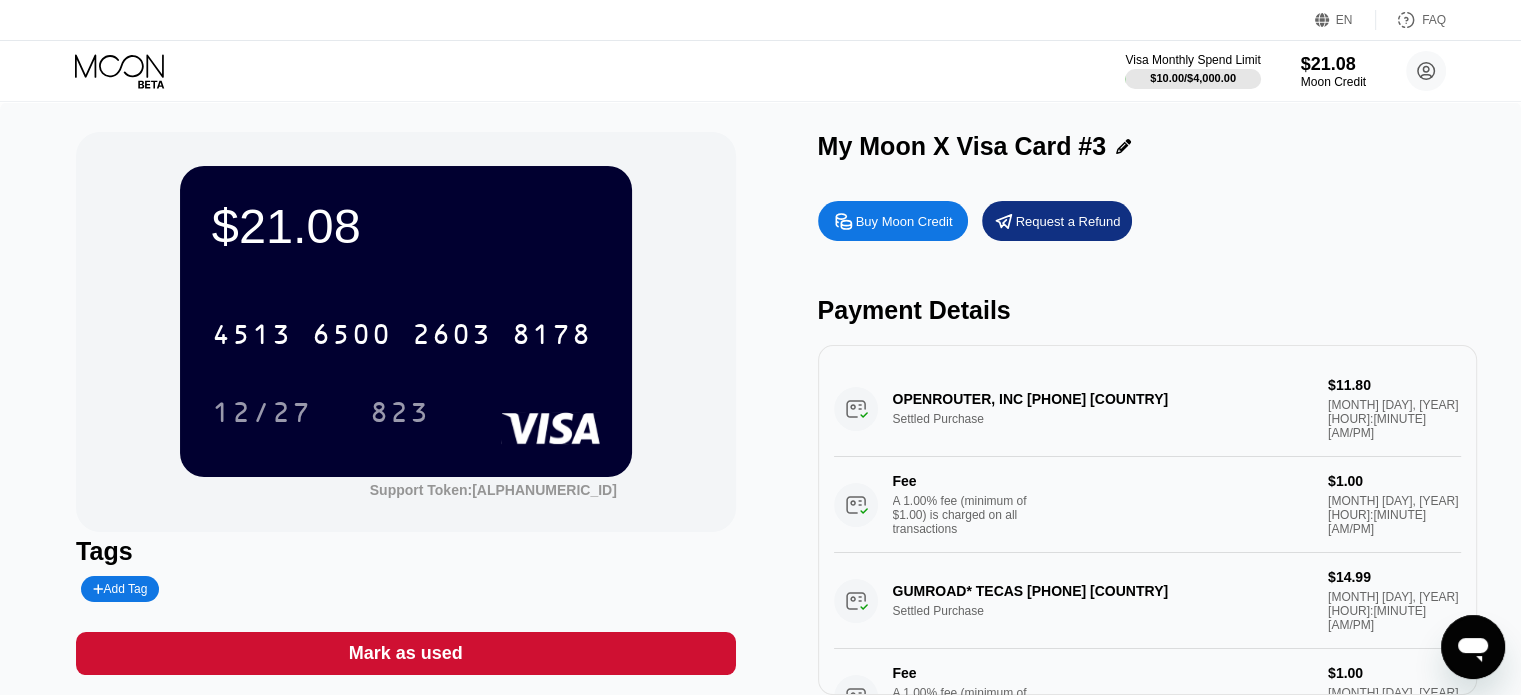 click on "[CREDIT CARD] [DATE]" at bounding box center [406, 353] 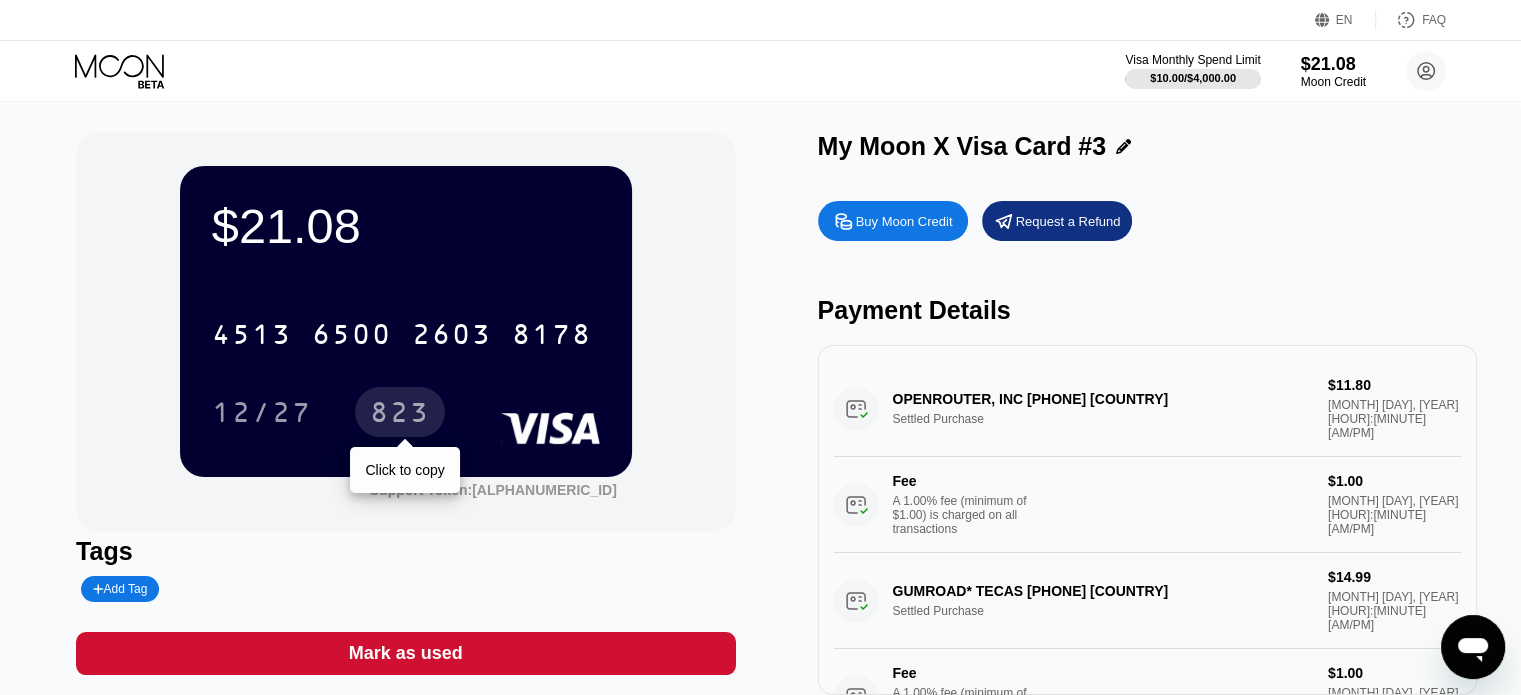 click on "823" at bounding box center [400, 415] 